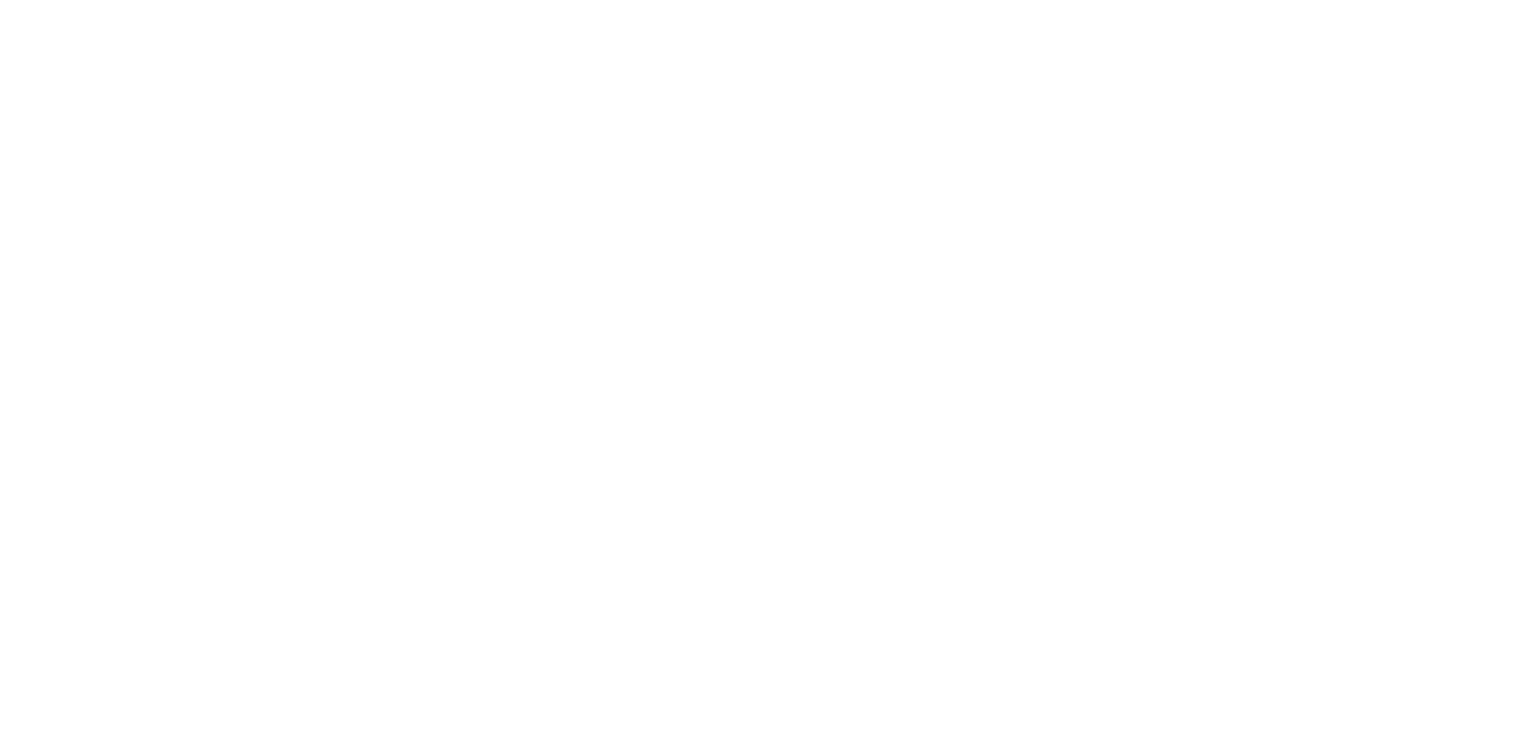 scroll, scrollTop: 0, scrollLeft: 0, axis: both 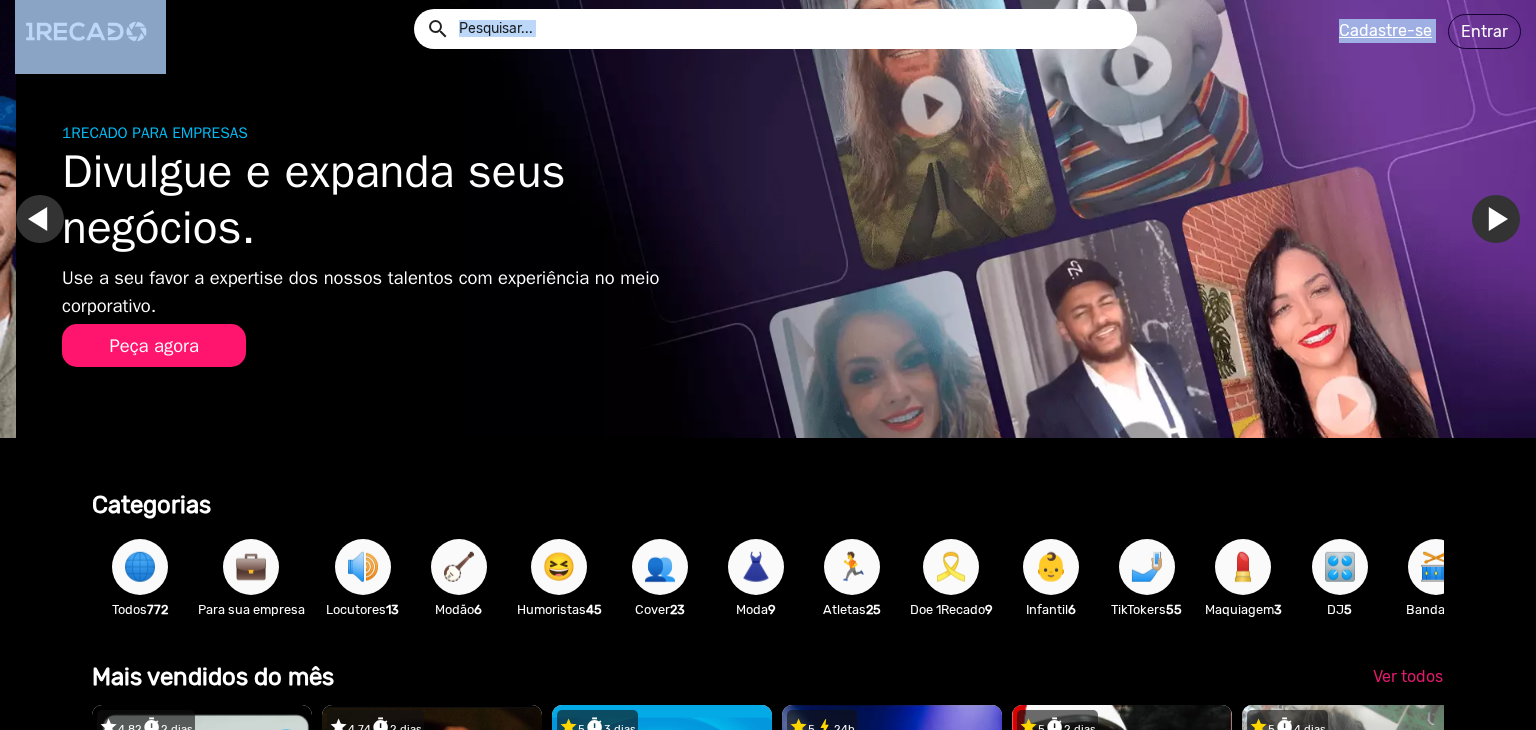 drag, startPoint x: 1535, startPoint y: 52, endPoint x: 1535, endPoint y: 128, distance: 76 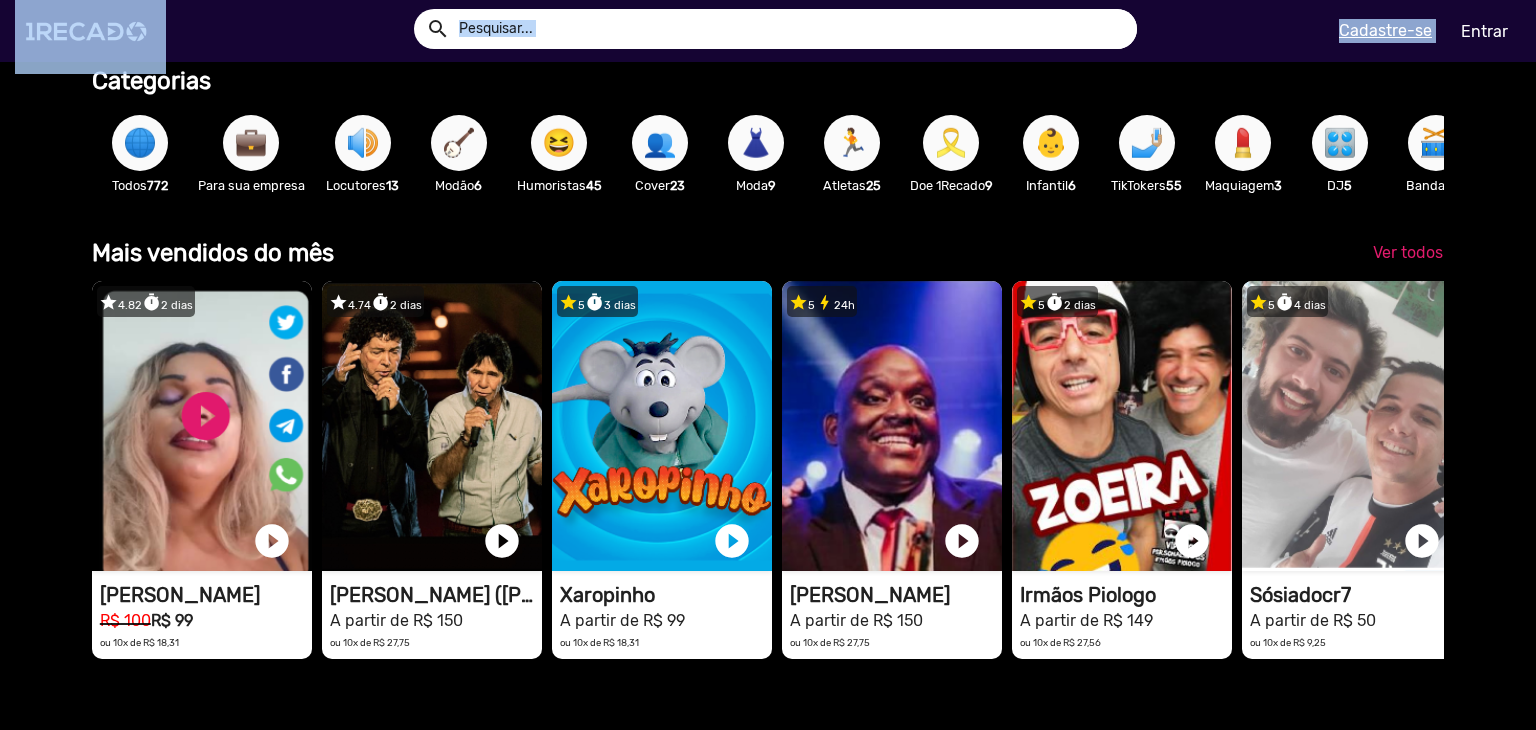scroll, scrollTop: 444, scrollLeft: 0, axis: vertical 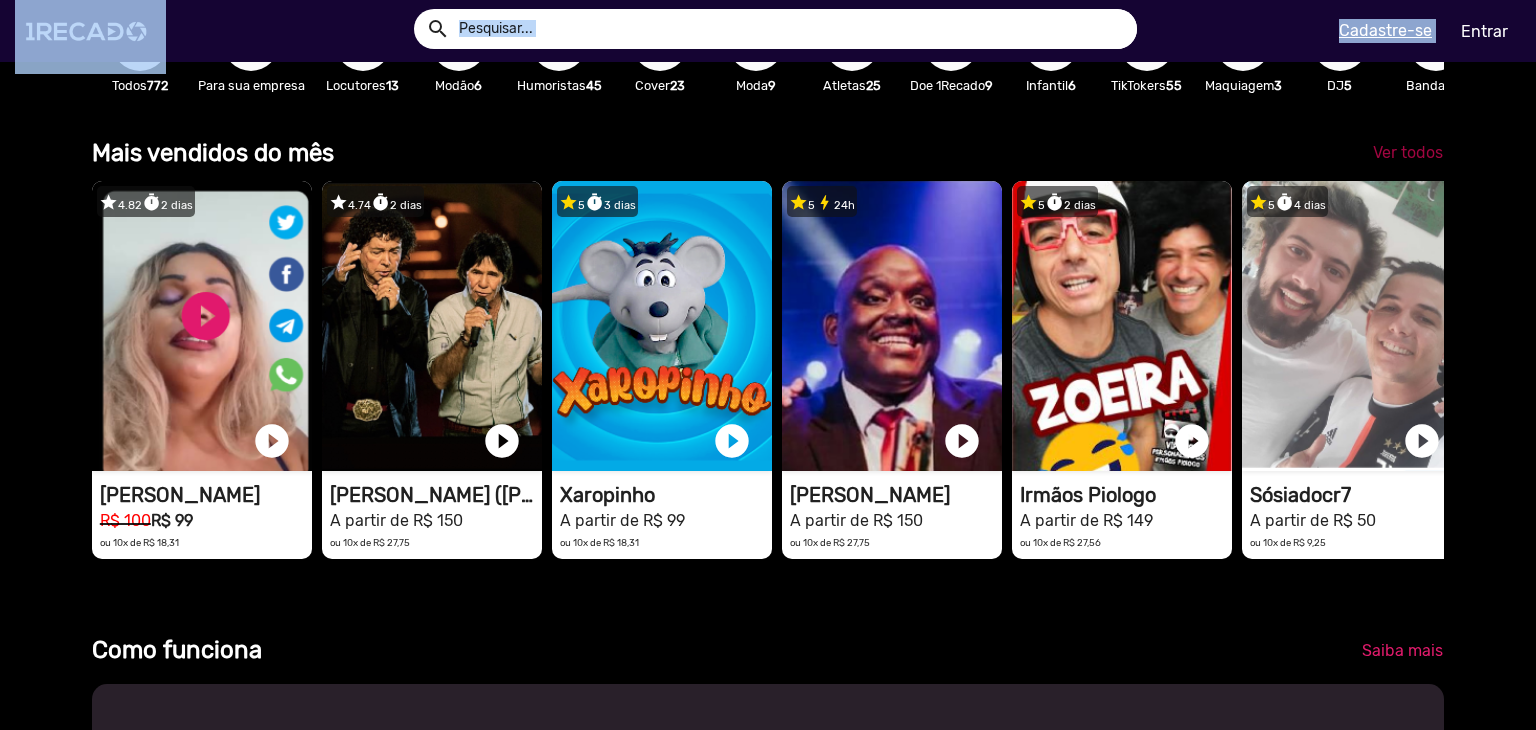 click on "Ver todos" 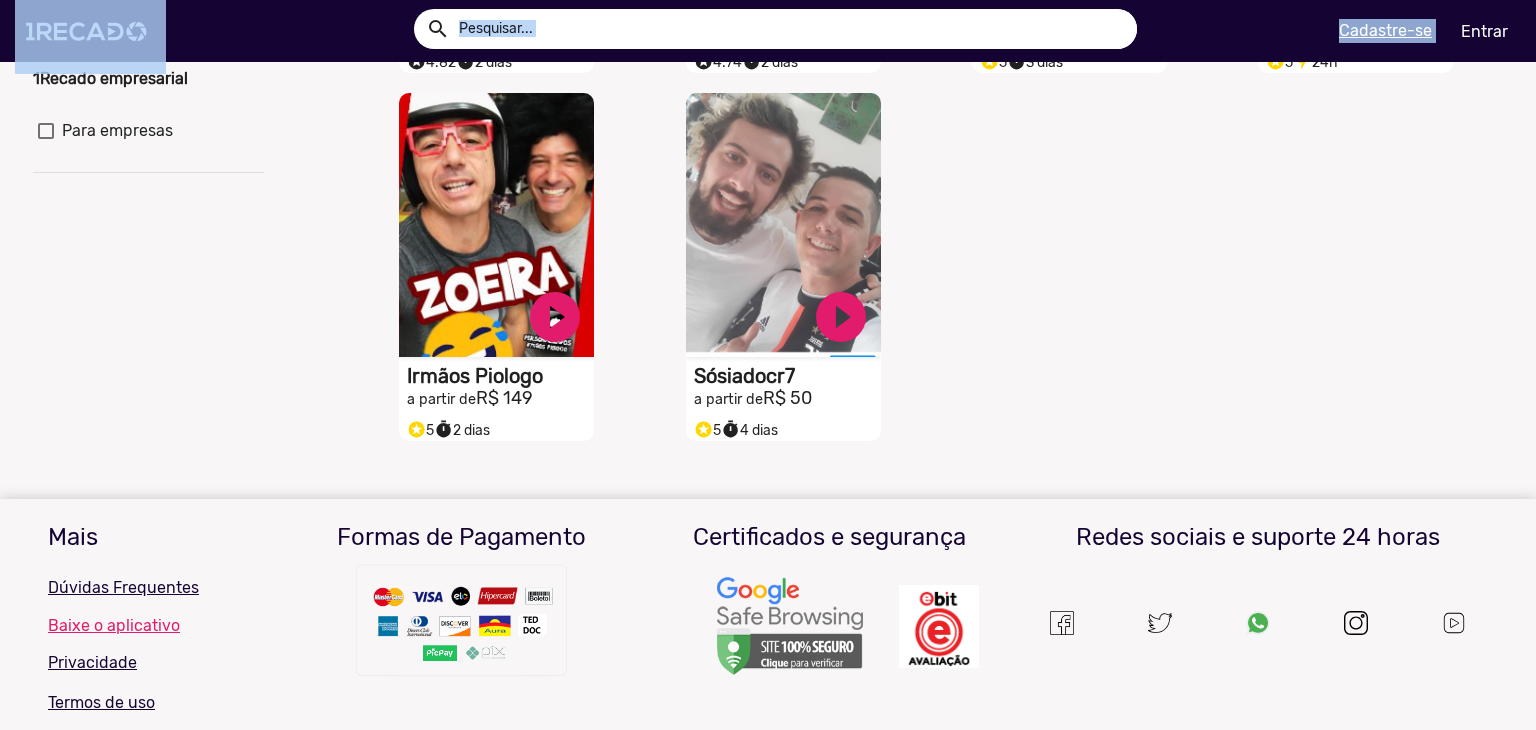 scroll, scrollTop: 532, scrollLeft: 0, axis: vertical 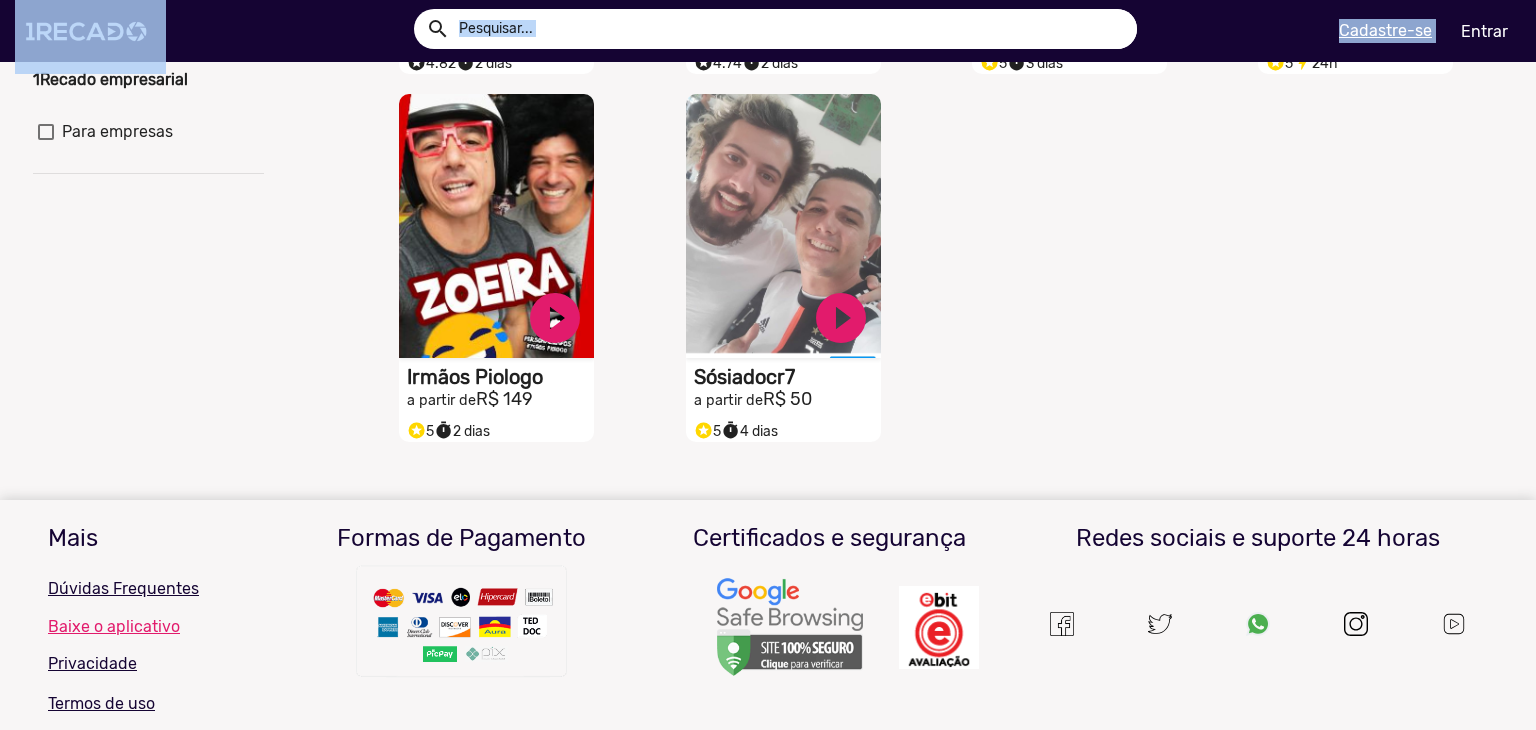 click on "S1RECADO vídeos dedicados para fãs e empresas   play_circle_filled  Valéria Huston R$ 100  R$ 99 stars 4.82  timer  2 dias   S1RECADO vídeos dedicados para fãs e empresas   play_circle_filled  Teodoro (teodoro & Sampaio) a partir de  R$ 150  stars 4.74  timer  2 dias   S1RECADO vídeos dedicados para fãs e empresas   play_circle_filled  Xaropinho a partir de  R$ 99  stars 5  timer  3 dias   S1RECADO vídeos dedicados para fãs e empresas   play_circle_filled  Charles Henriquepedia  a partir de  R$ 150  stars 5  bolt 24h   S1RECADO vídeos dedicados para fãs e empresas   play_circle_filled  Irmãos Piologo a partir de  R$ 149  stars 5  timer  2 dias   S1RECADO vídeos dedicados para fãs e empresas   play_circle_filled  Sósiadocr7  a partir de  R$ 50  stars 5  timer  4 dias" 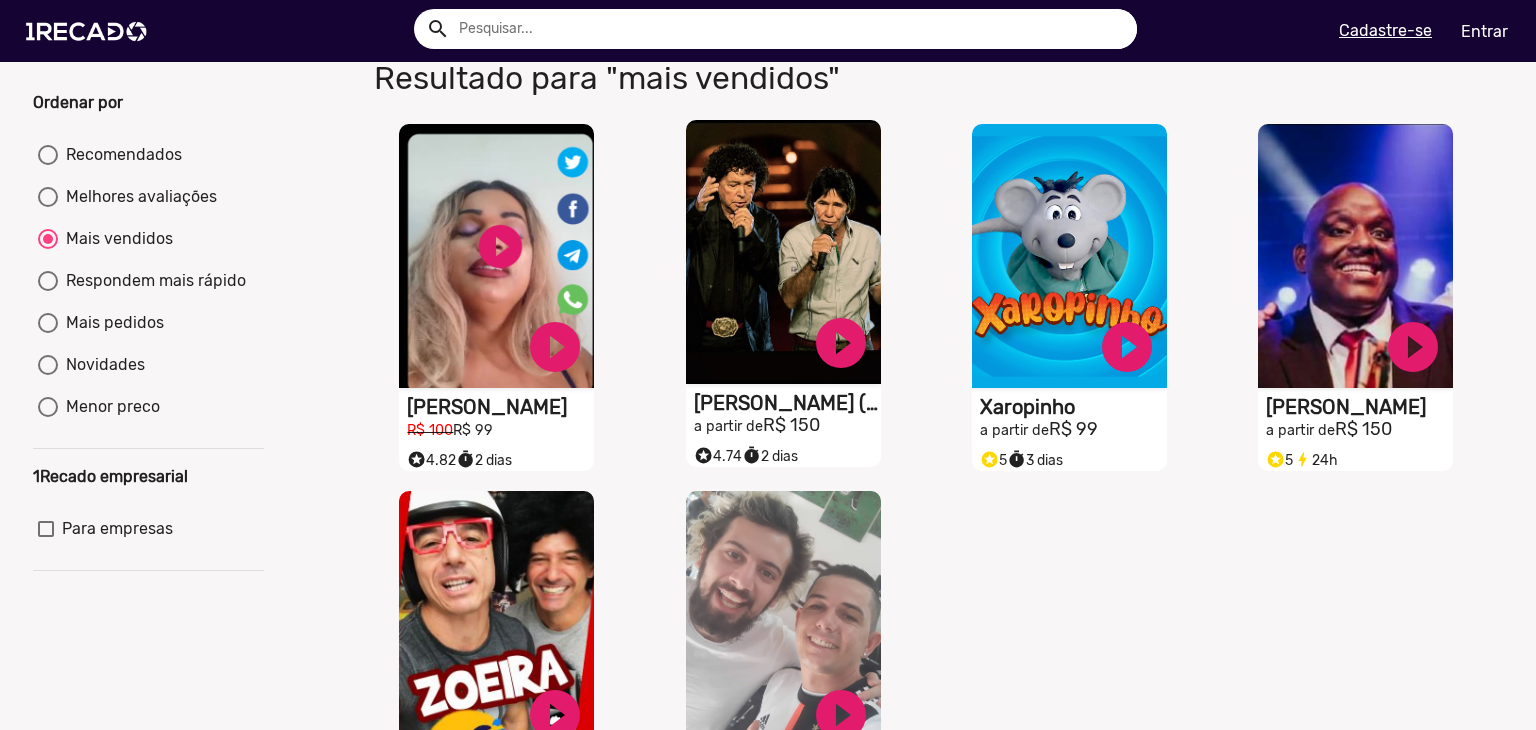 scroll, scrollTop: 132, scrollLeft: 0, axis: vertical 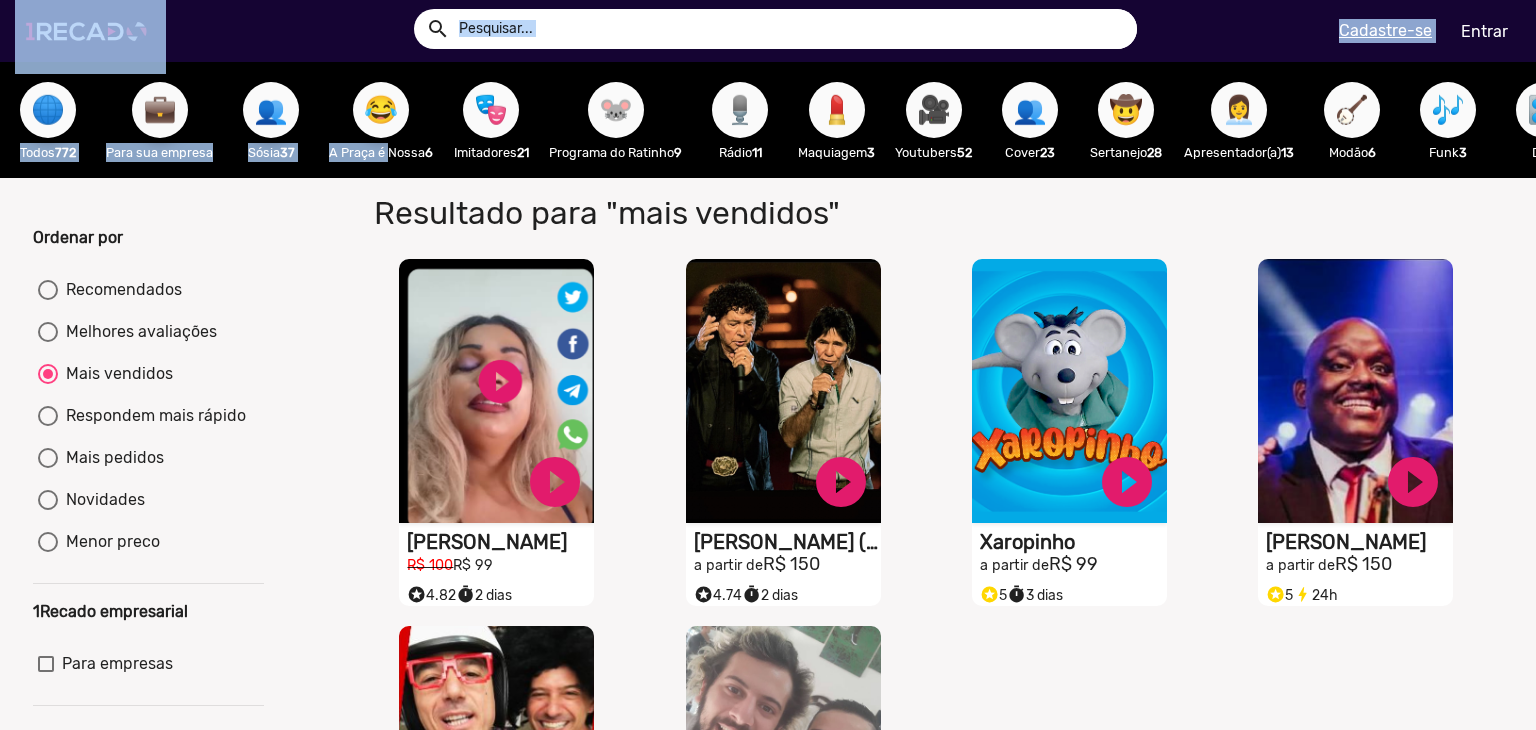 drag, startPoint x: 383, startPoint y: 149, endPoint x: 131, endPoint y: 48, distance: 271.48663 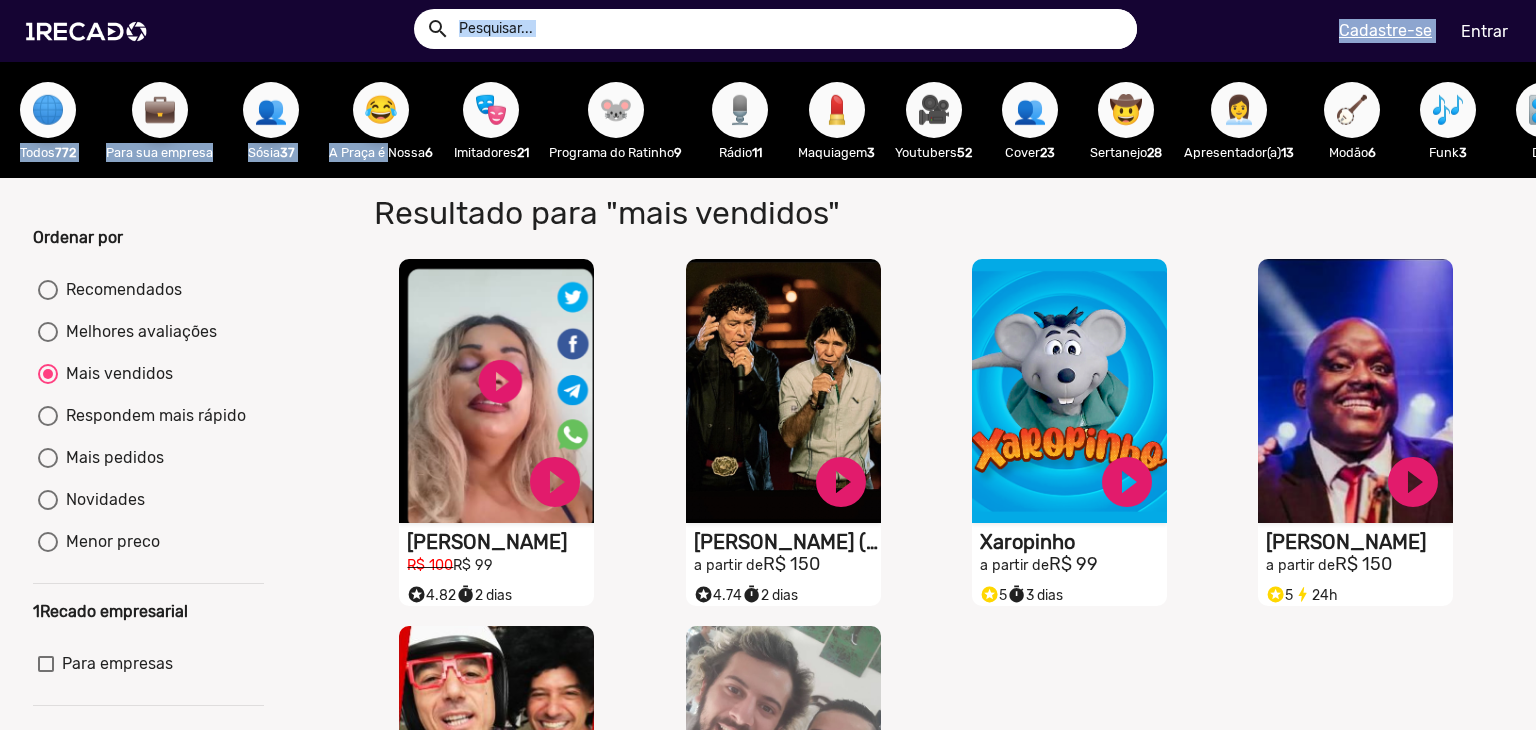 click on "🌐" at bounding box center [48, 110] 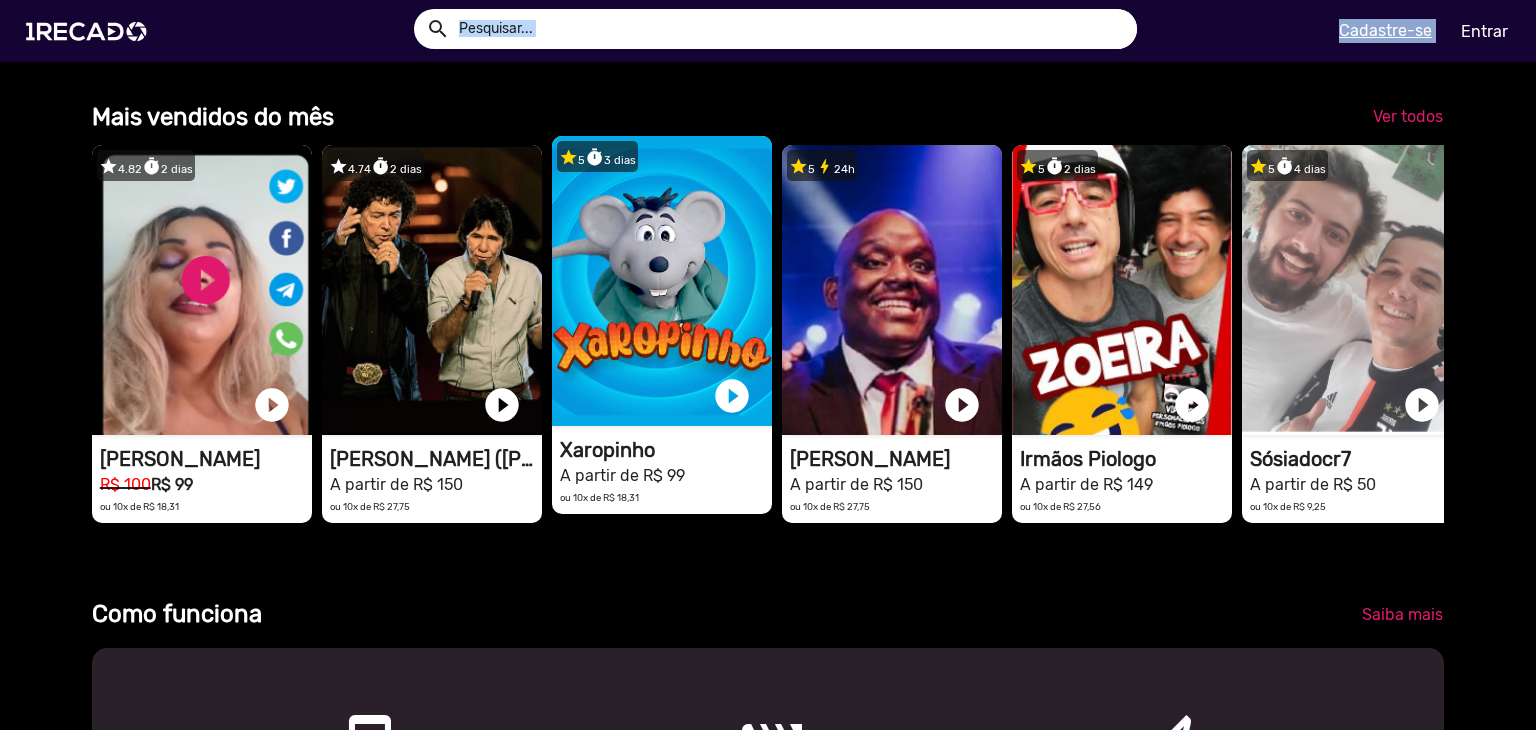 scroll, scrollTop: 600, scrollLeft: 0, axis: vertical 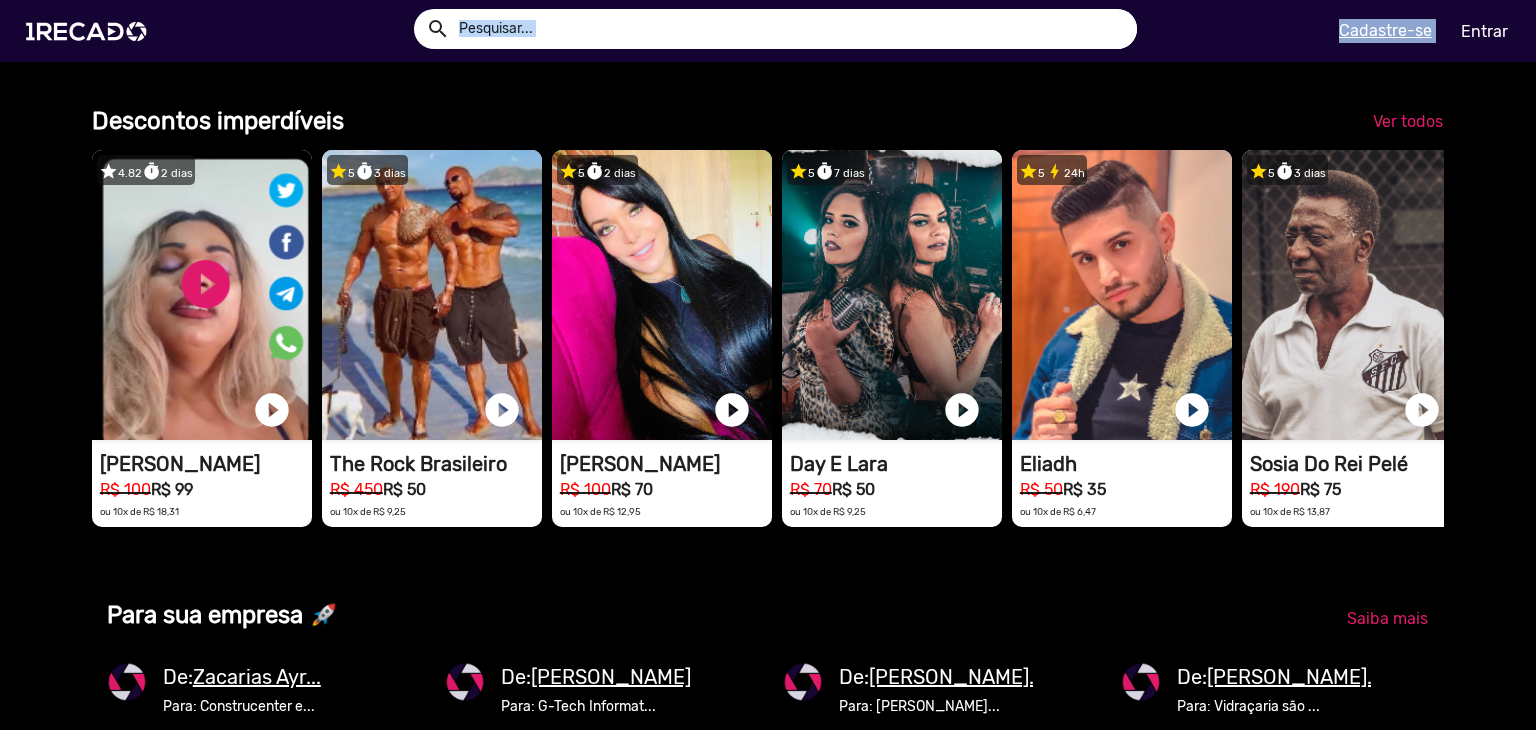 click on "Categorias  🌐  Todos  772  💼  Para sua empresa   💪  Motivacional  31  🦹🏼‍♀️  Cosplay  21  🎬  Novelas  3  🏠  Reality Show  13  📸  Modelos  22  👗  Moda  9  👥  Cover  23  🐭  Programa do Ratinho  9  📝  Escritores  7  🧠  Psicólogos  3  🎗️  Doe 1Recado  9  🪕  Modão  6  👥  Sósia  37  😁  Memes  36  🎤  Cantores  65  😈  Trollagem  25  🔊  Locutores  13  🎮  Gamers  6  🤳🏼  TikTokers  55  👶  Infantil  6  ⚽  Futebol  23  💄  Maquiagem  3  👩‍💼  Apresentador(a)  13  🥁  Bandas  18  🎛️  DJ  5  🤠  Sertanejo  28  🎶  Funk  3  🦸‍♀️  Girl Power  12  😆  Humoristas  45  😂  A Praça é Nossa  6  🐶  Pets  2  🎪  Circo  3  🎥  Youtubers  52  🎙️  Rádio  11  🏃  Atletas  25  🤣  Comediantes  72  📺  SBT  21  🎭  Imitadores  21 Mais vendidos do mês Ver todos  star 4.82  timer  2 dias   1RECADO vídeos dedicados para fãs e empresas   play_circle_filled  Valéria Huston R$ 100  R$ 99 R$ 100  5" 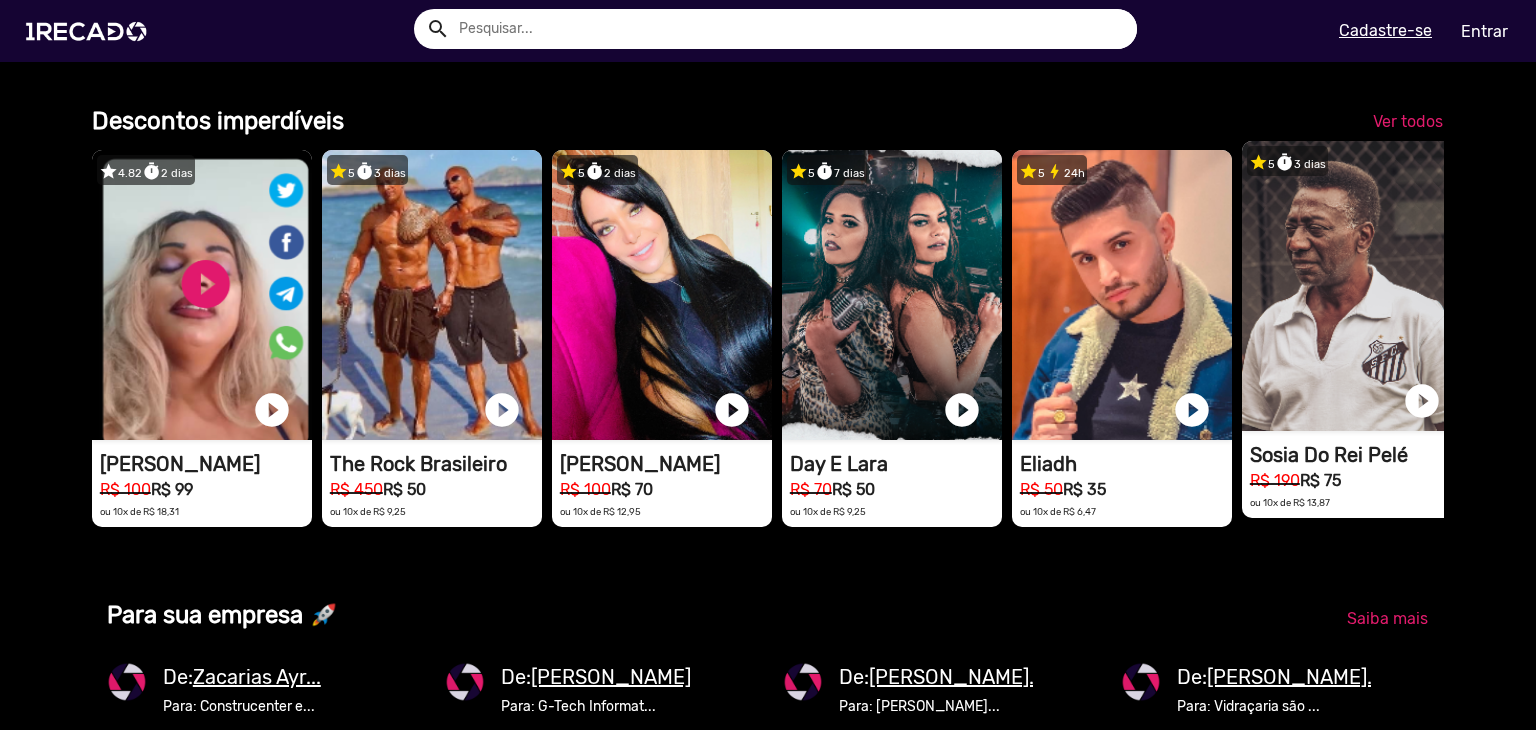 scroll, scrollTop: 0, scrollLeft: 3041, axis: horizontal 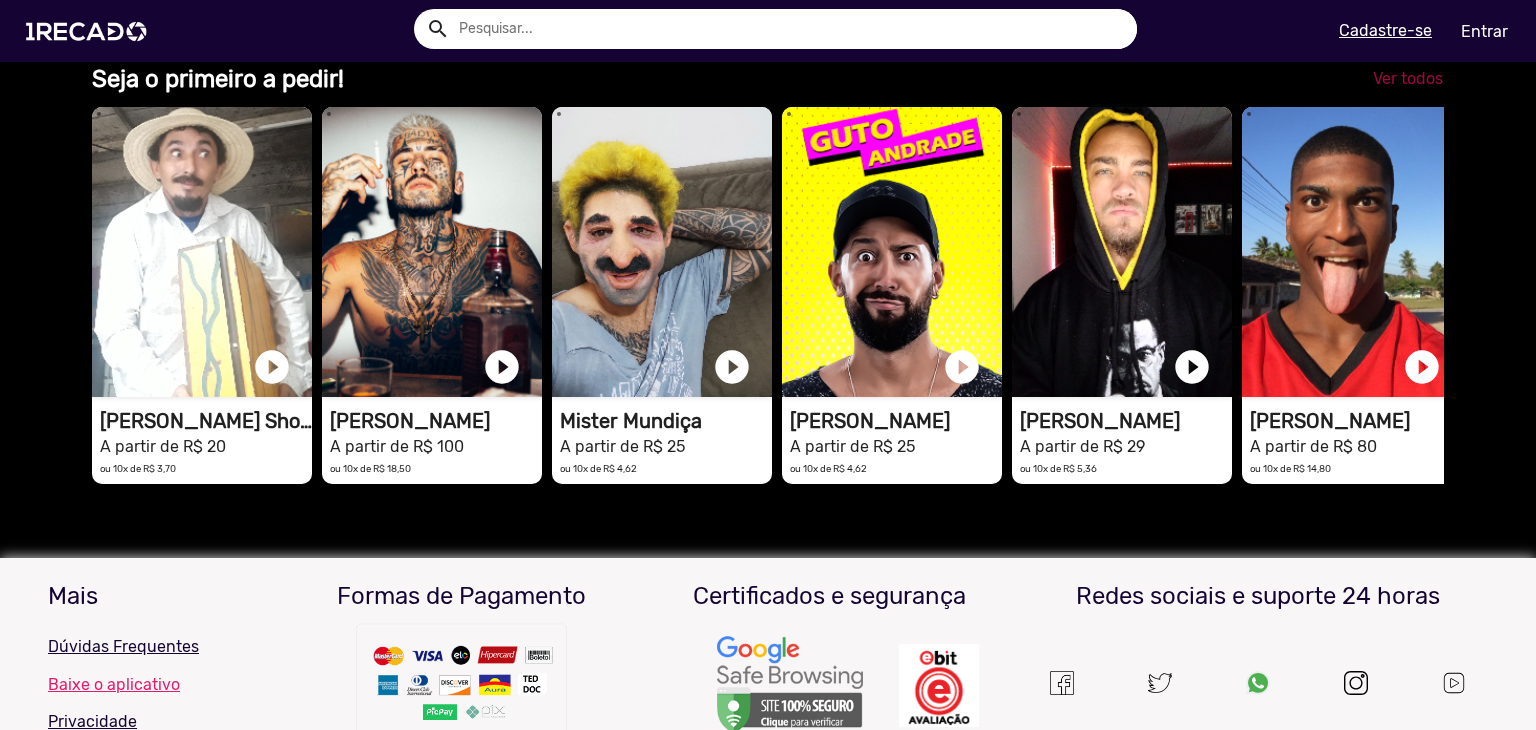 click on "Ver todos" 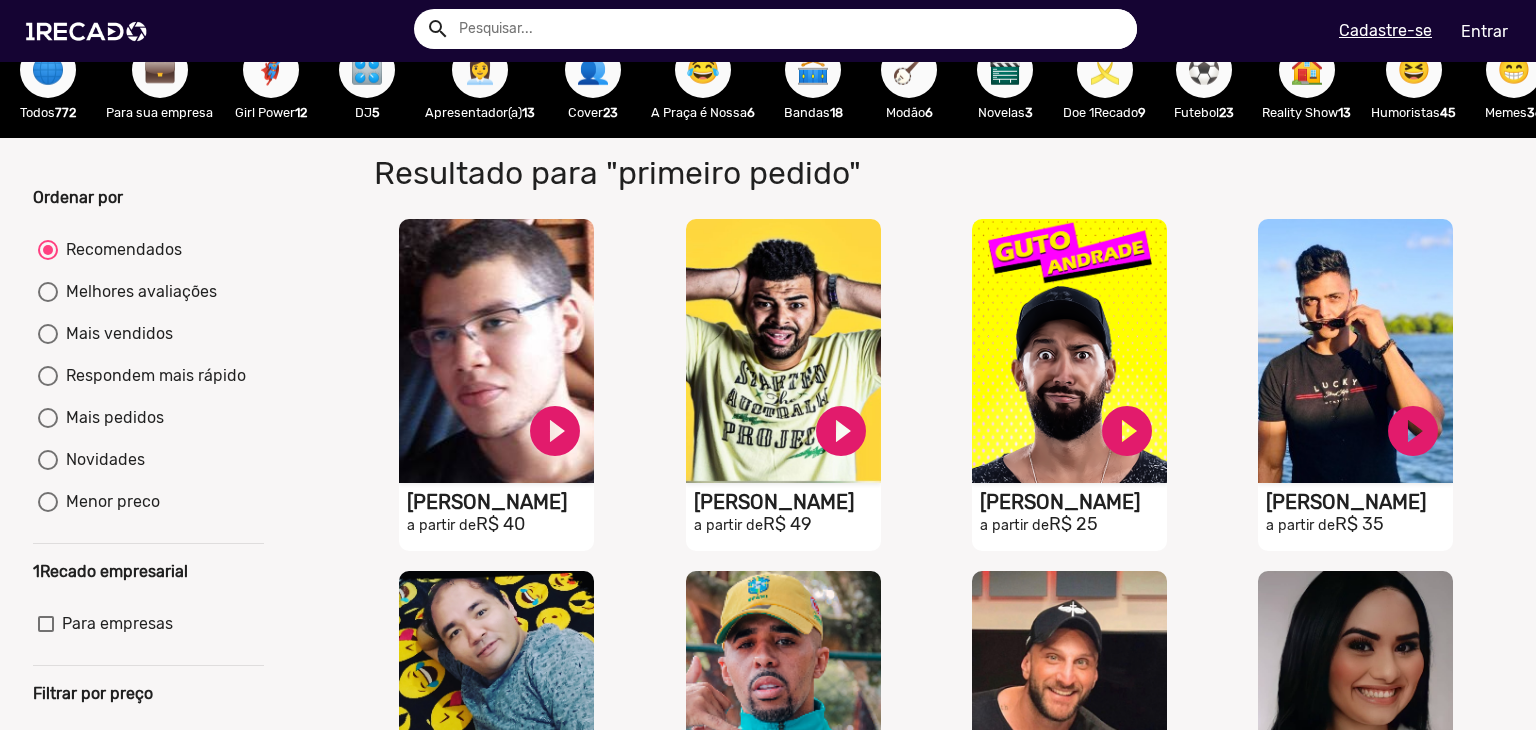 scroll, scrollTop: 40, scrollLeft: 0, axis: vertical 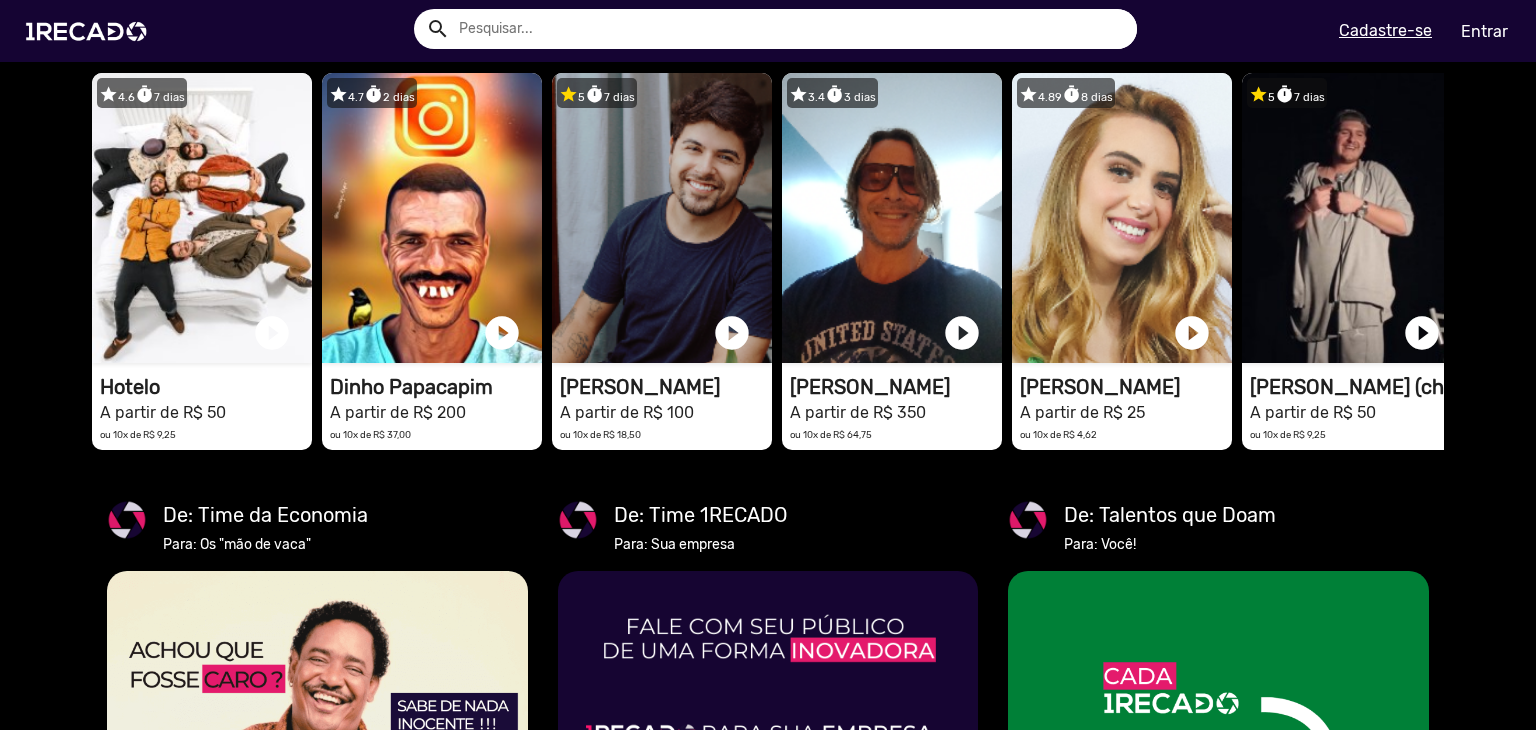 click on "Ver todos" 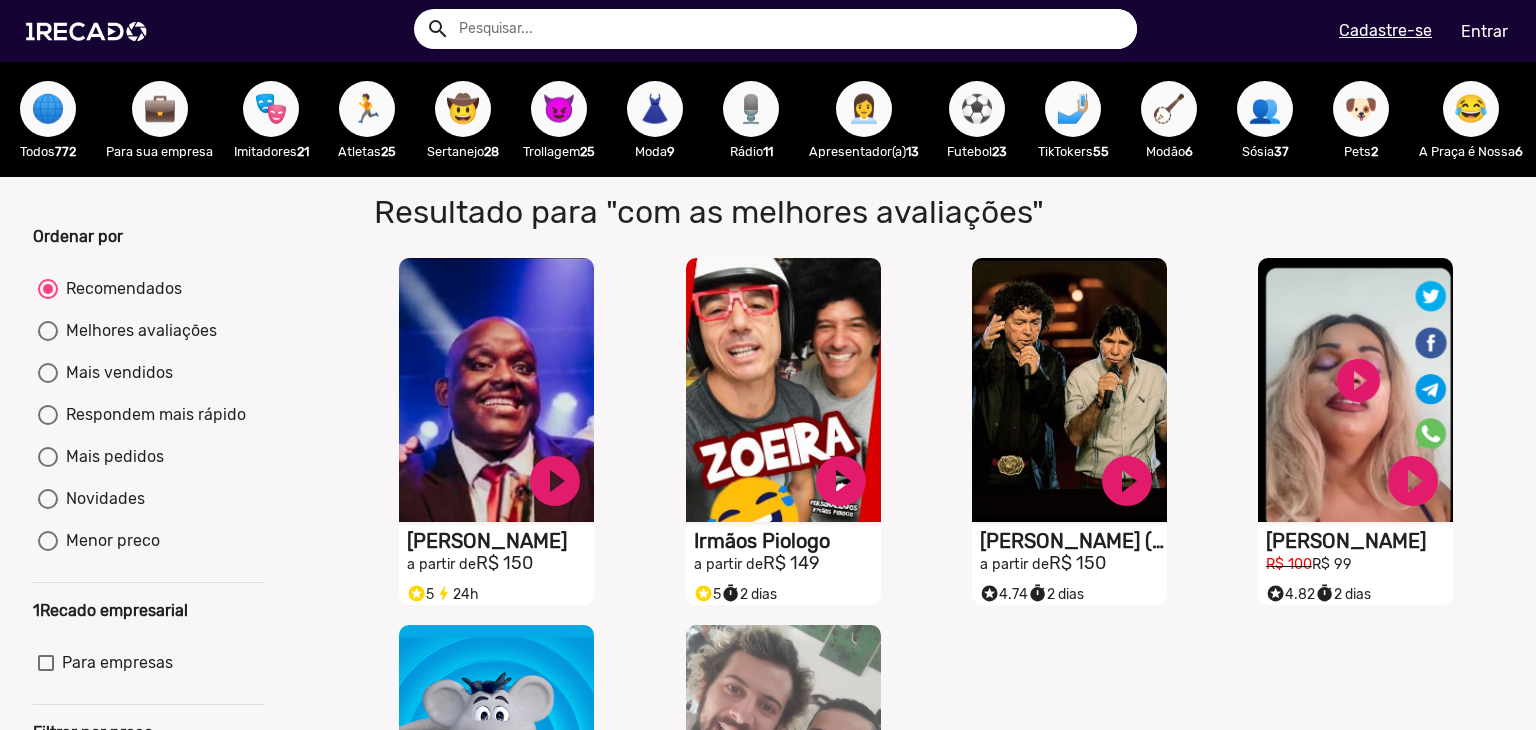 scroll, scrollTop: 0, scrollLeft: 0, axis: both 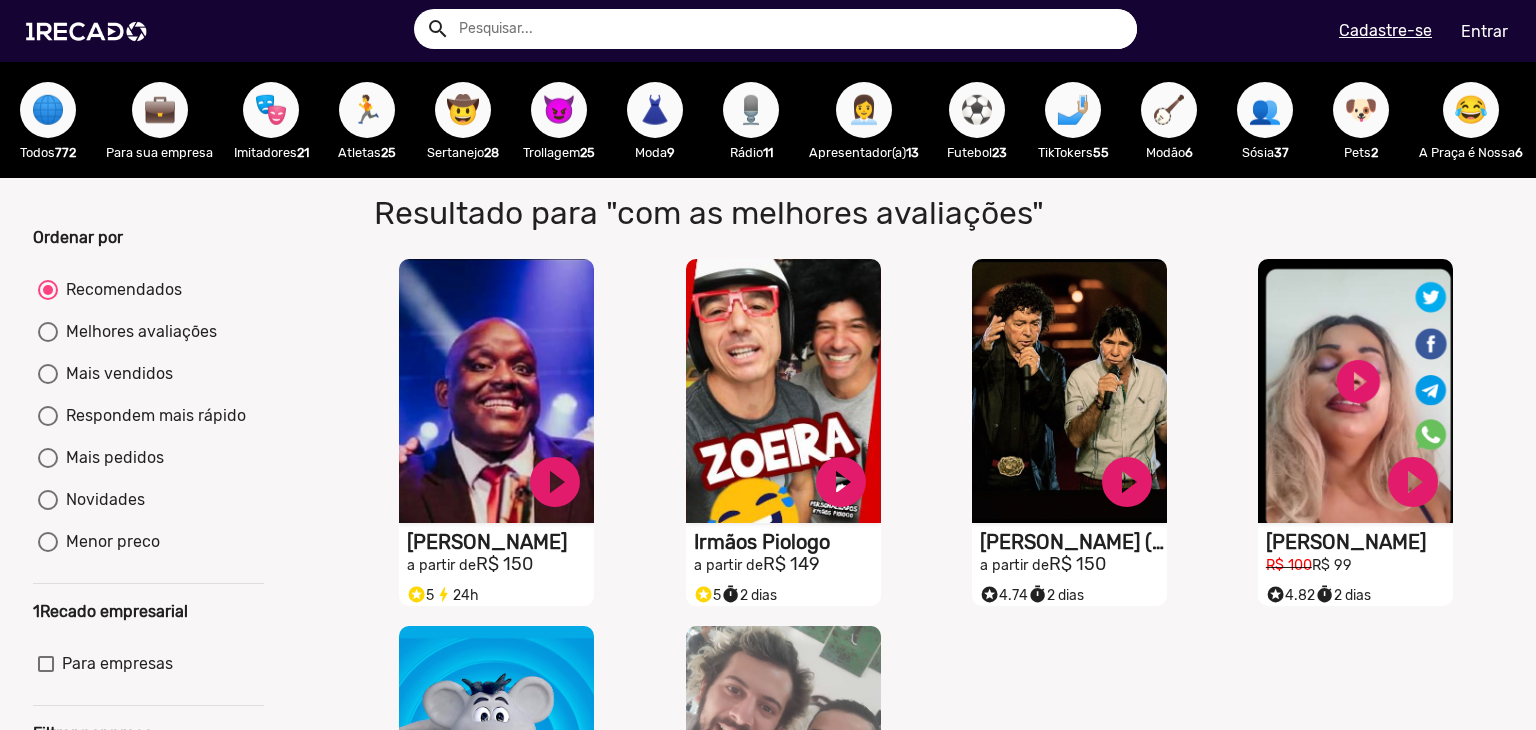 click on "Melhores avaliações" at bounding box center [137, 332] 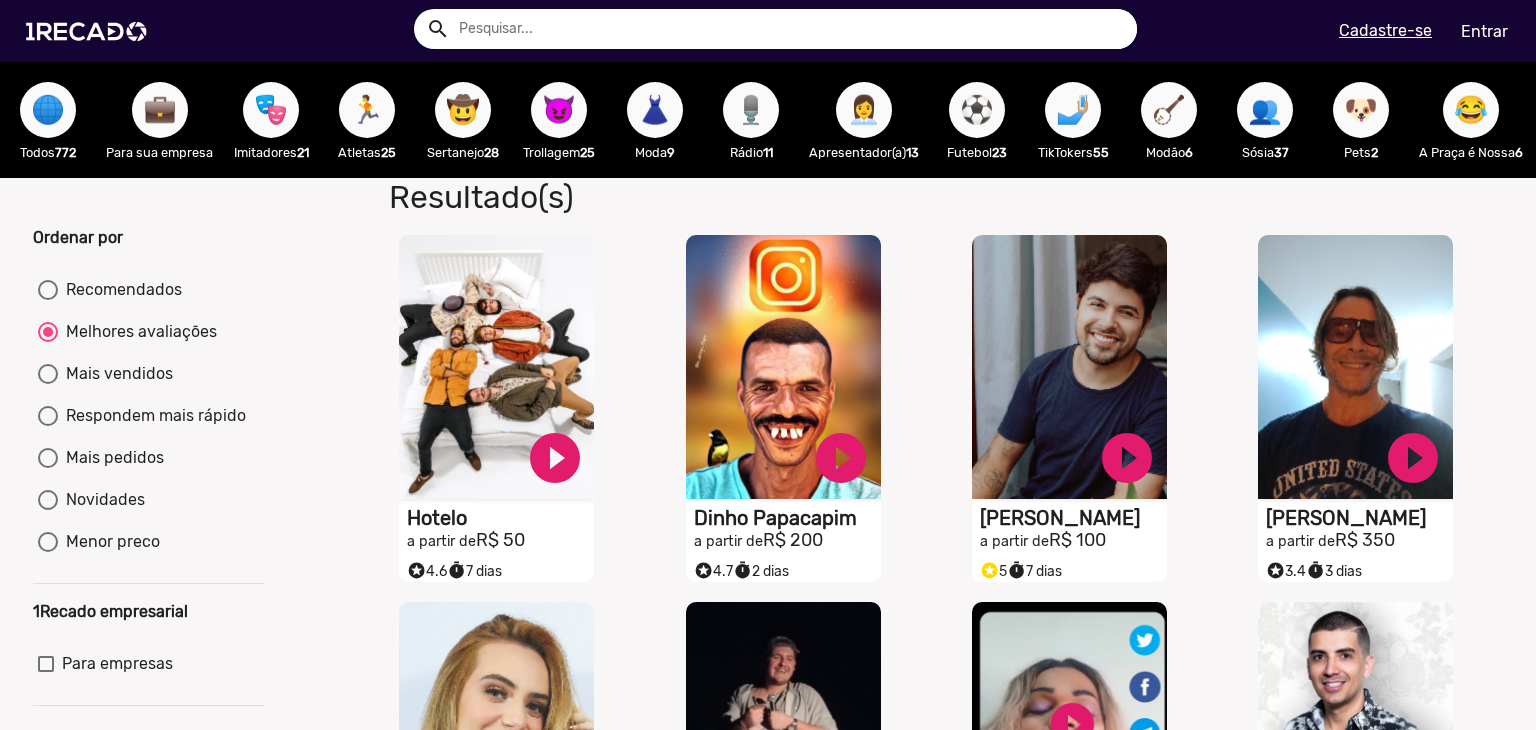 click on "Mais vendidos" at bounding box center (47, 384) 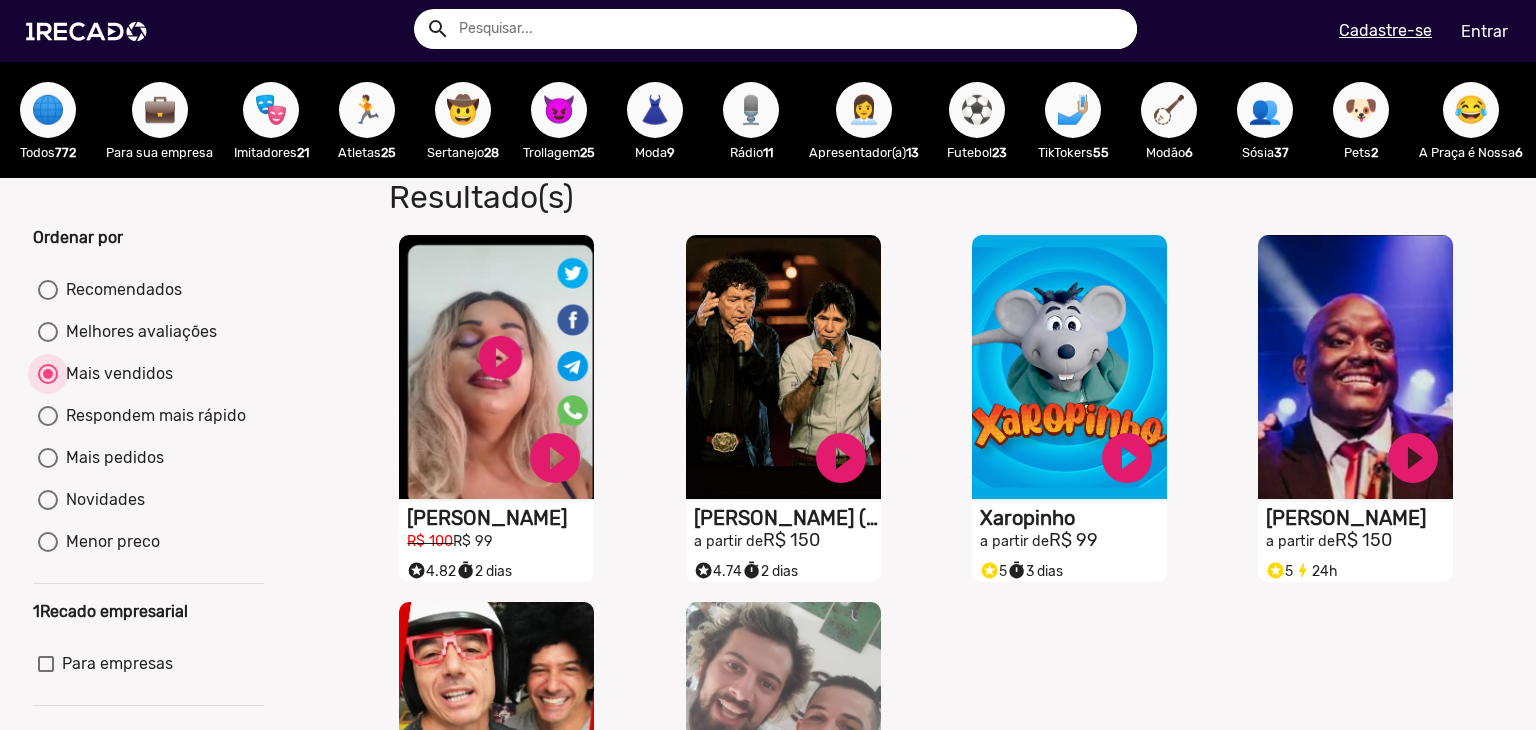 click on "Respondem mais rápido" at bounding box center (47, 426) 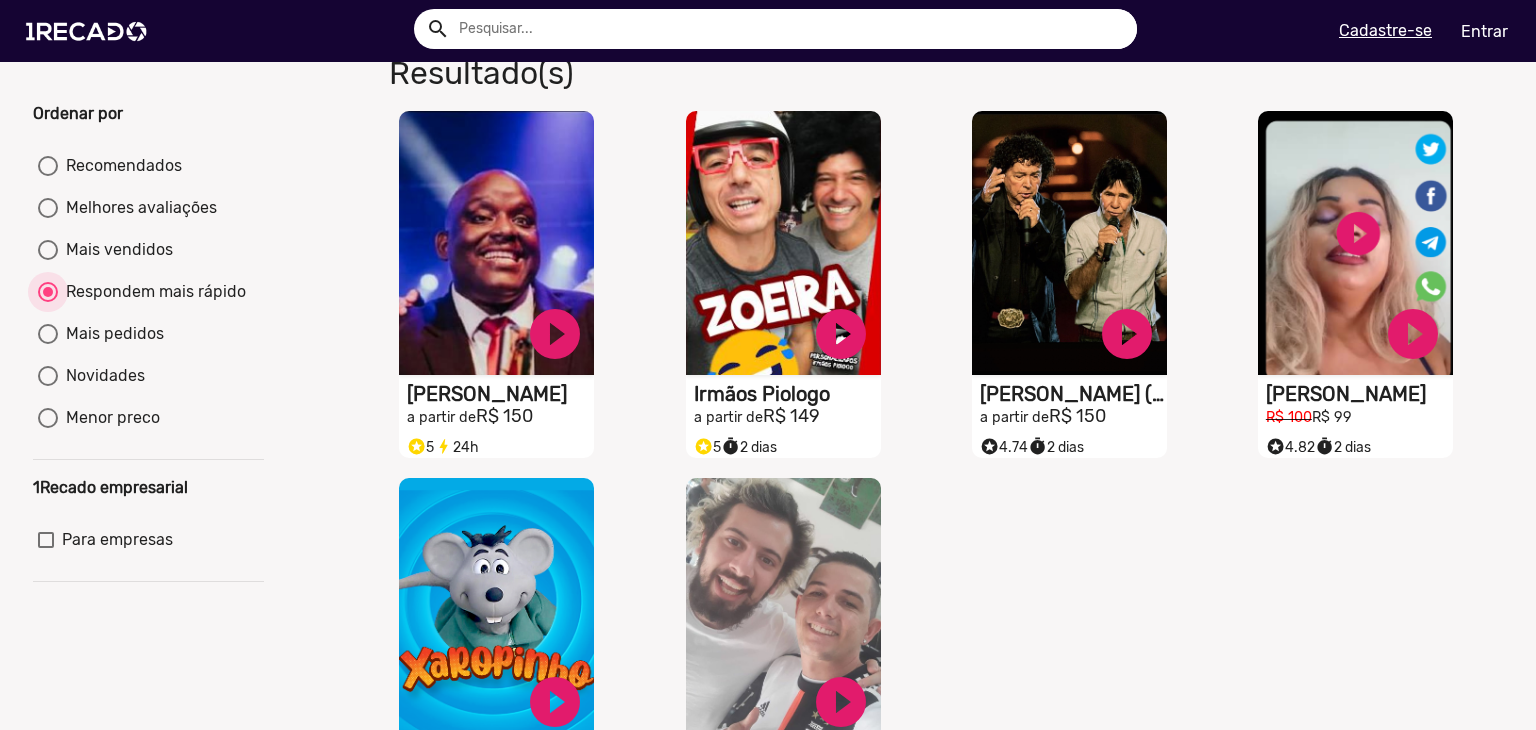 scroll, scrollTop: 132, scrollLeft: 0, axis: vertical 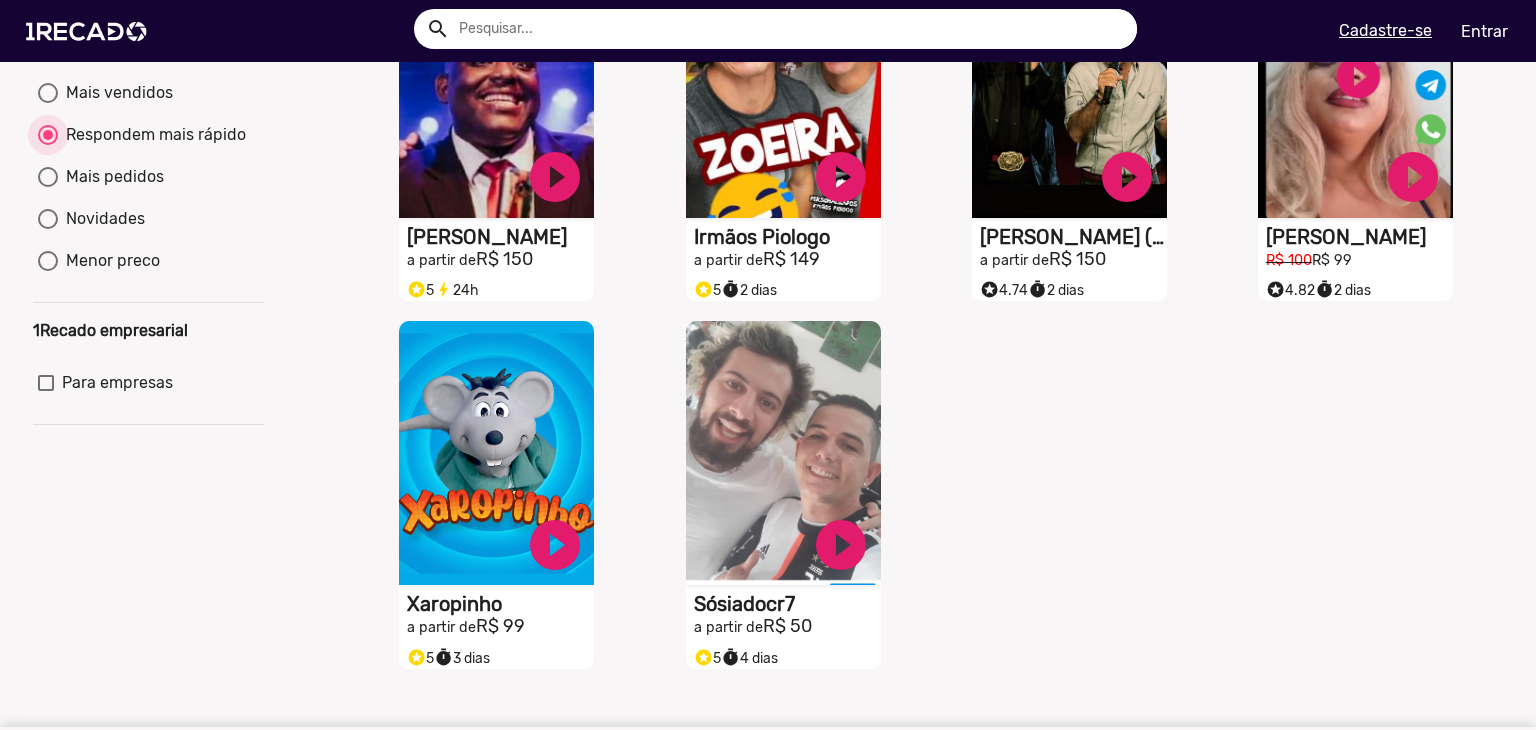click on "Mais pedidos" at bounding box center (47, 187) 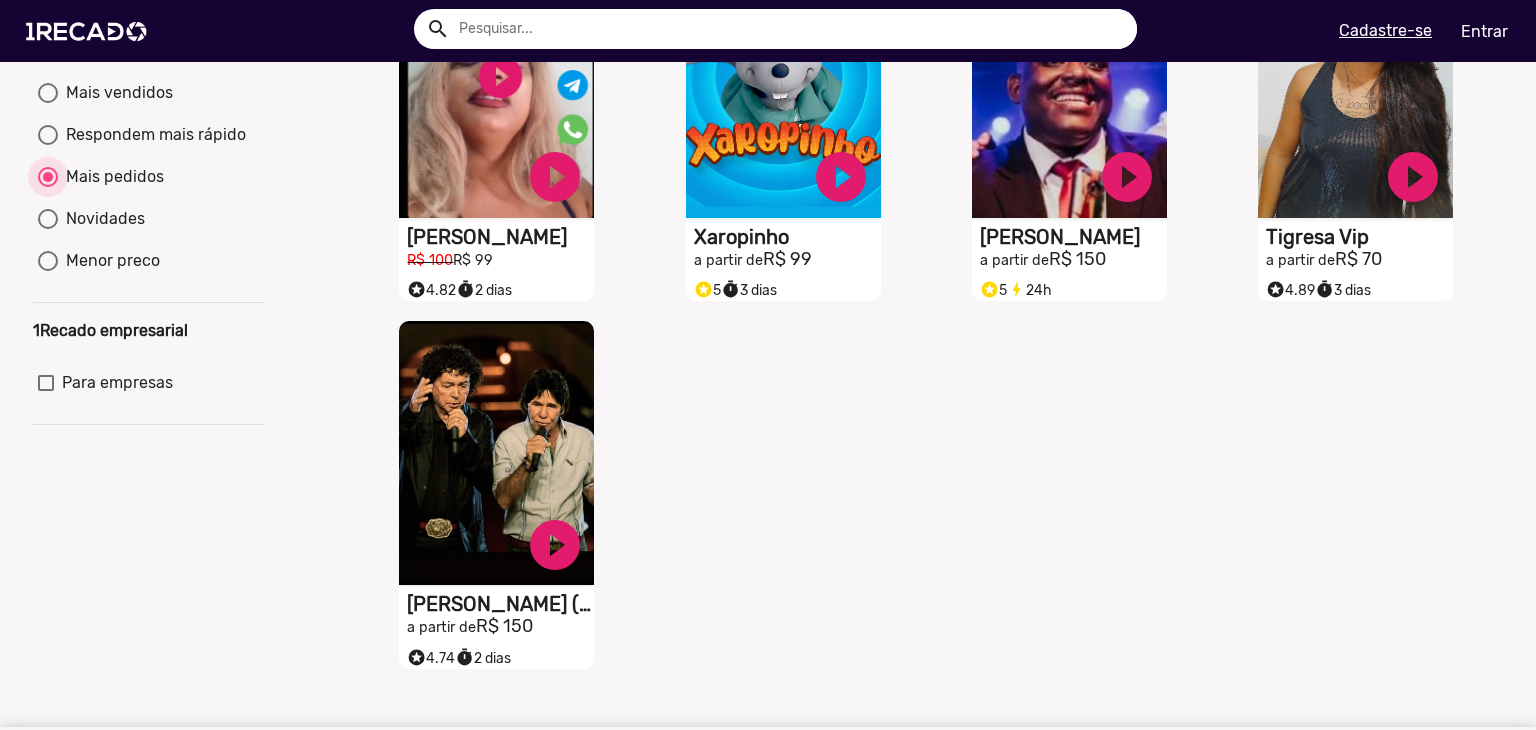 click on "Novidades" at bounding box center (47, 229) 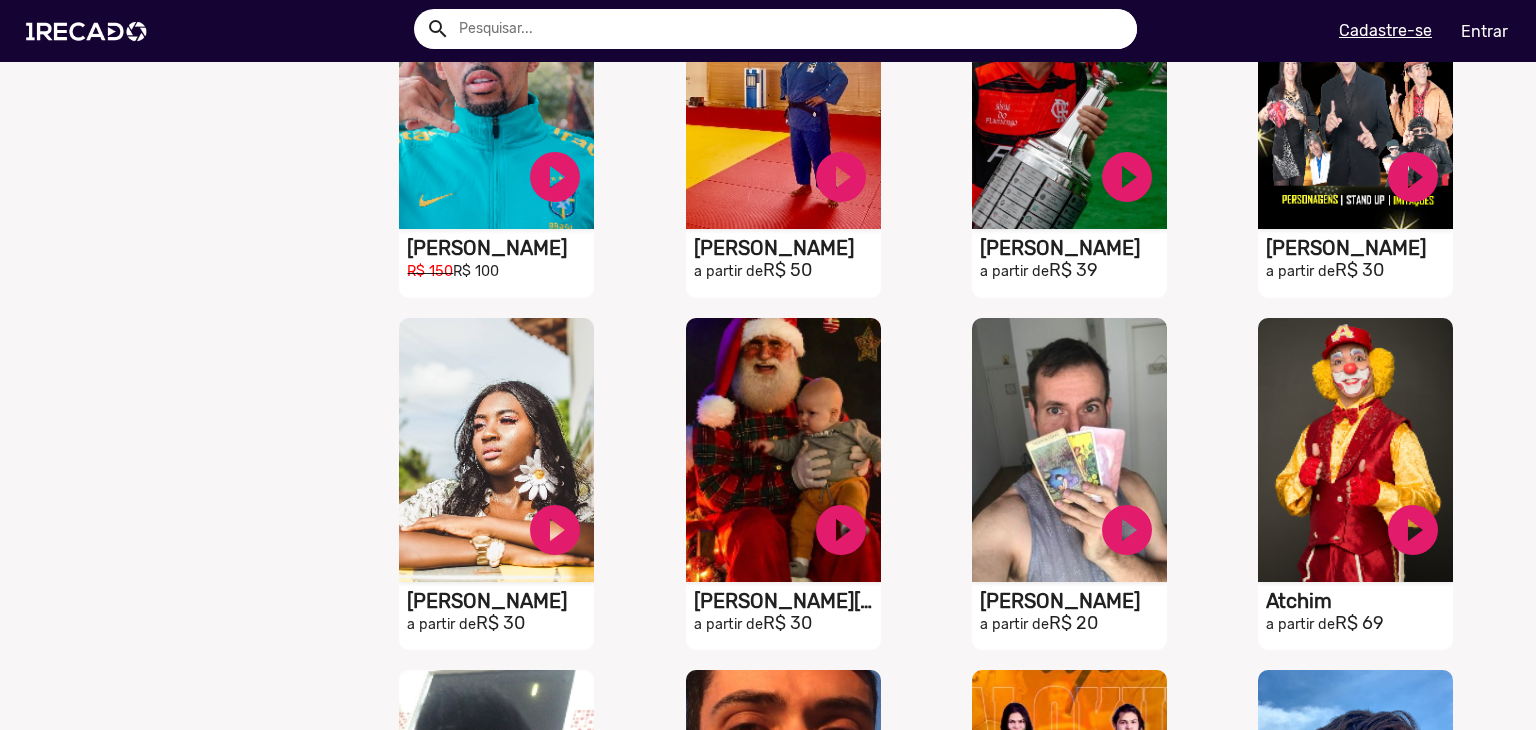 scroll, scrollTop: 1692, scrollLeft: 0, axis: vertical 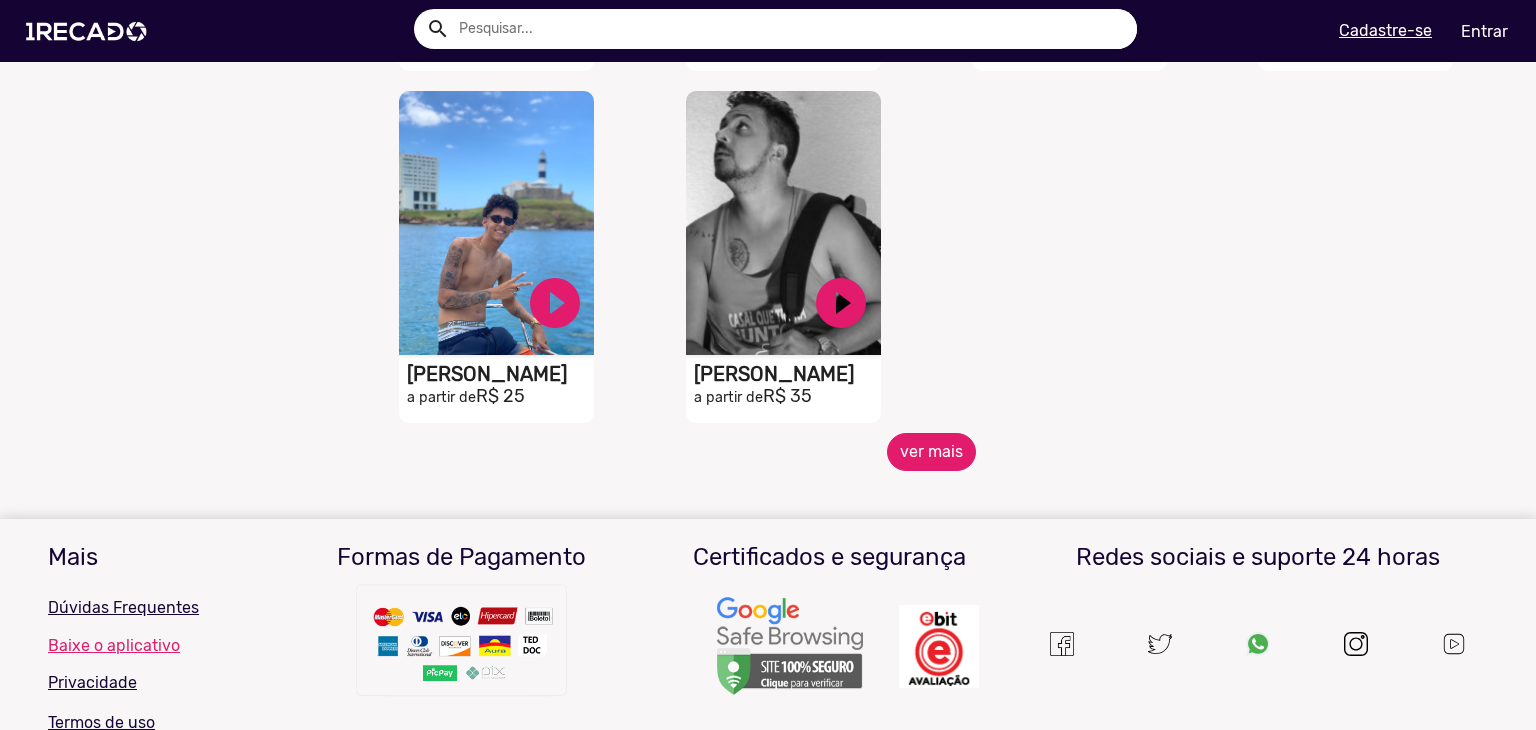click on "ver mais" 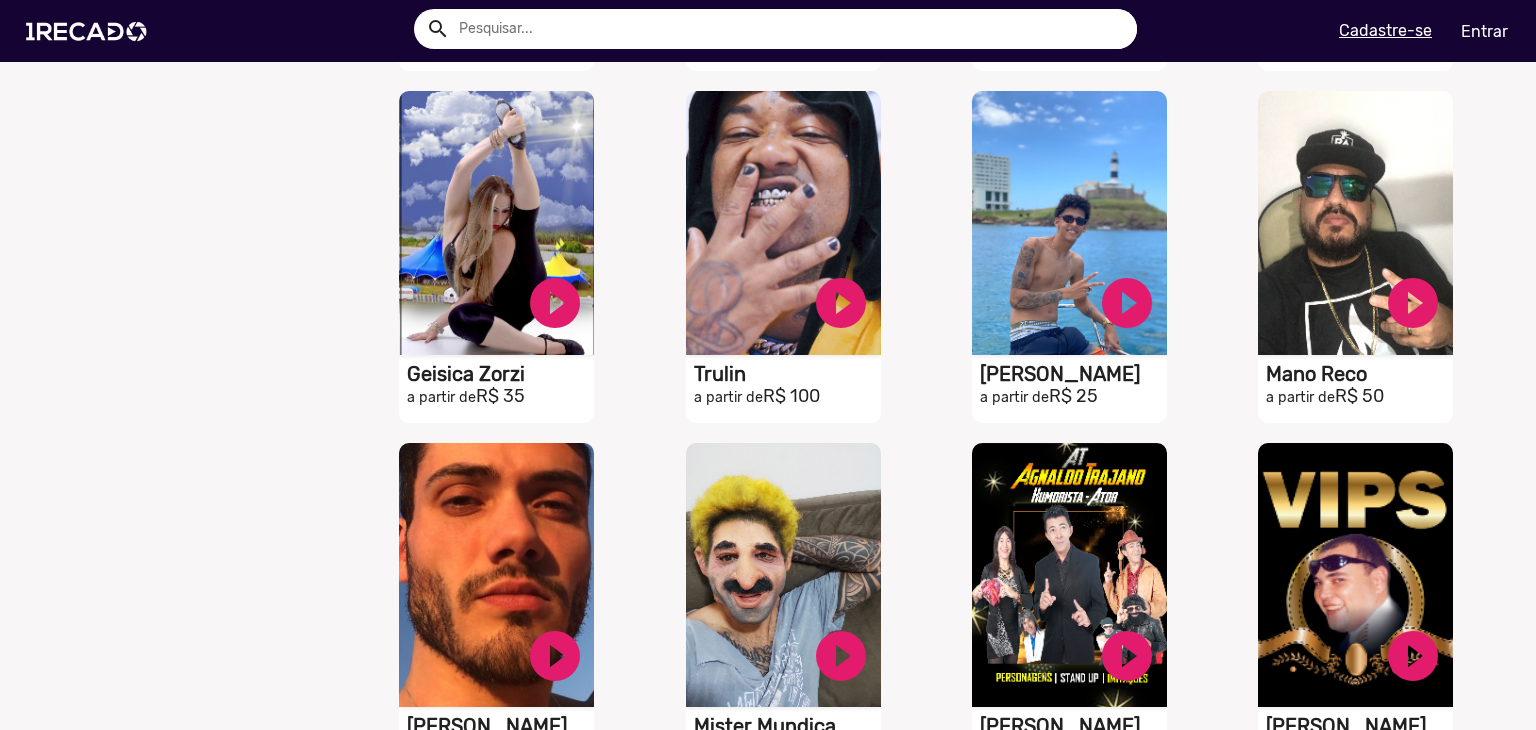 type 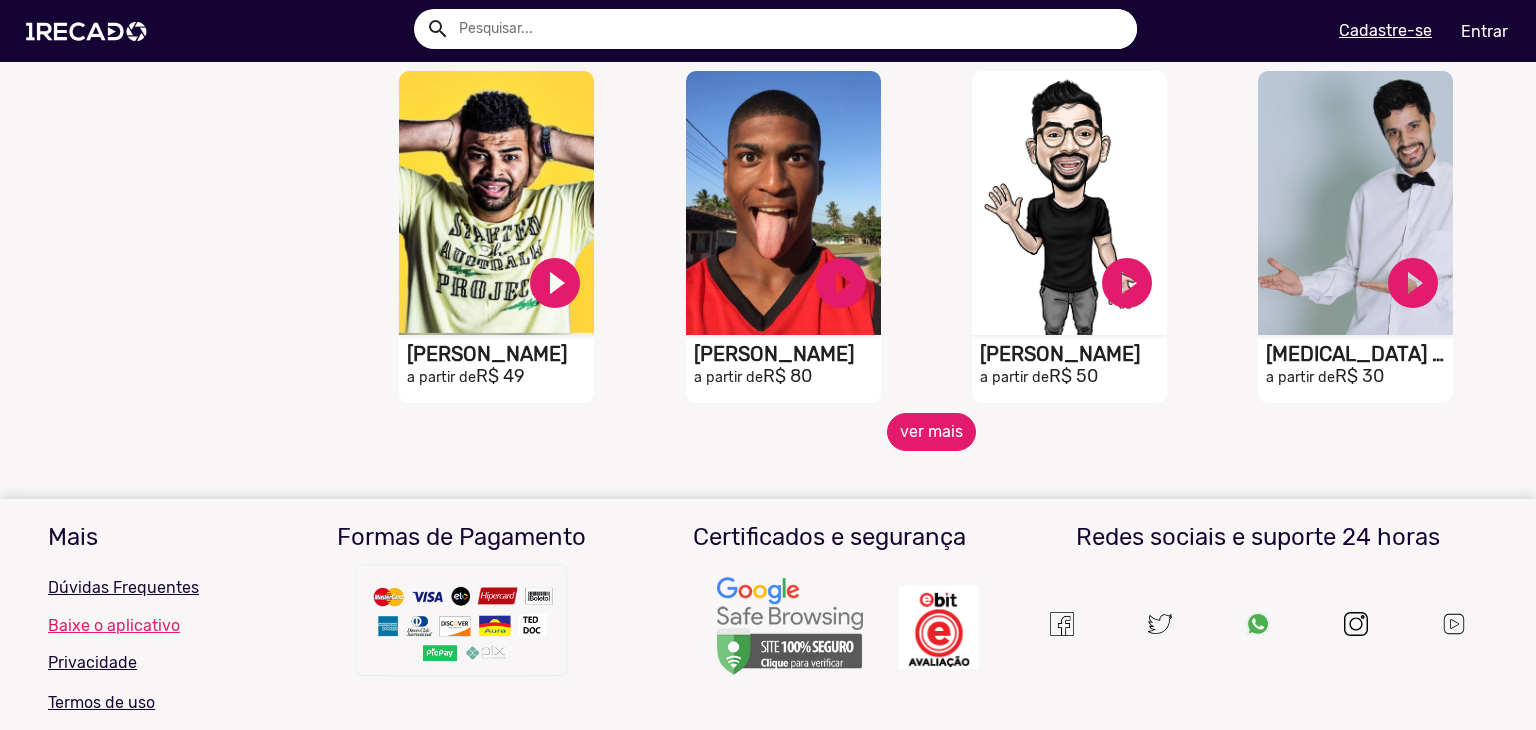 scroll, scrollTop: 5052, scrollLeft: 0, axis: vertical 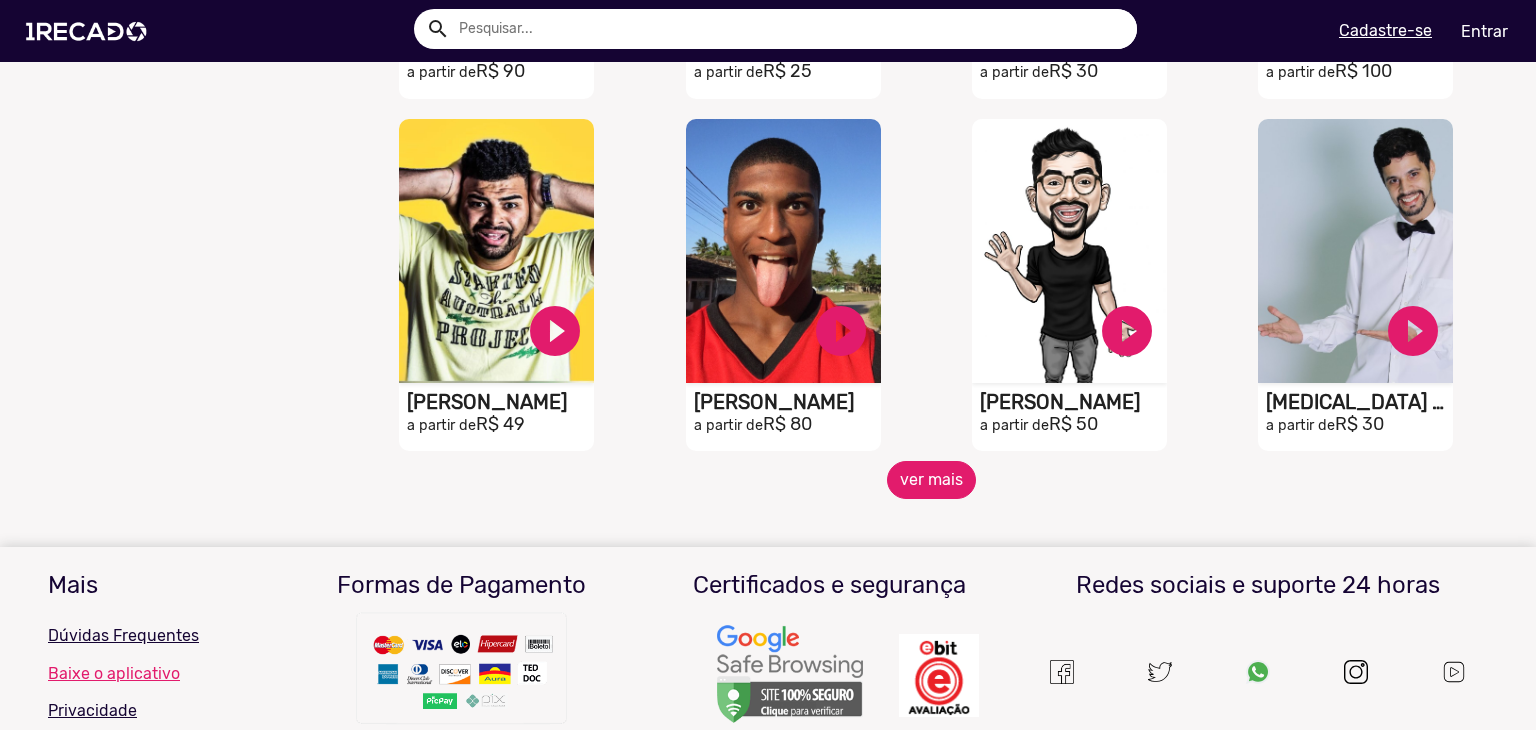 click on "ver mais" 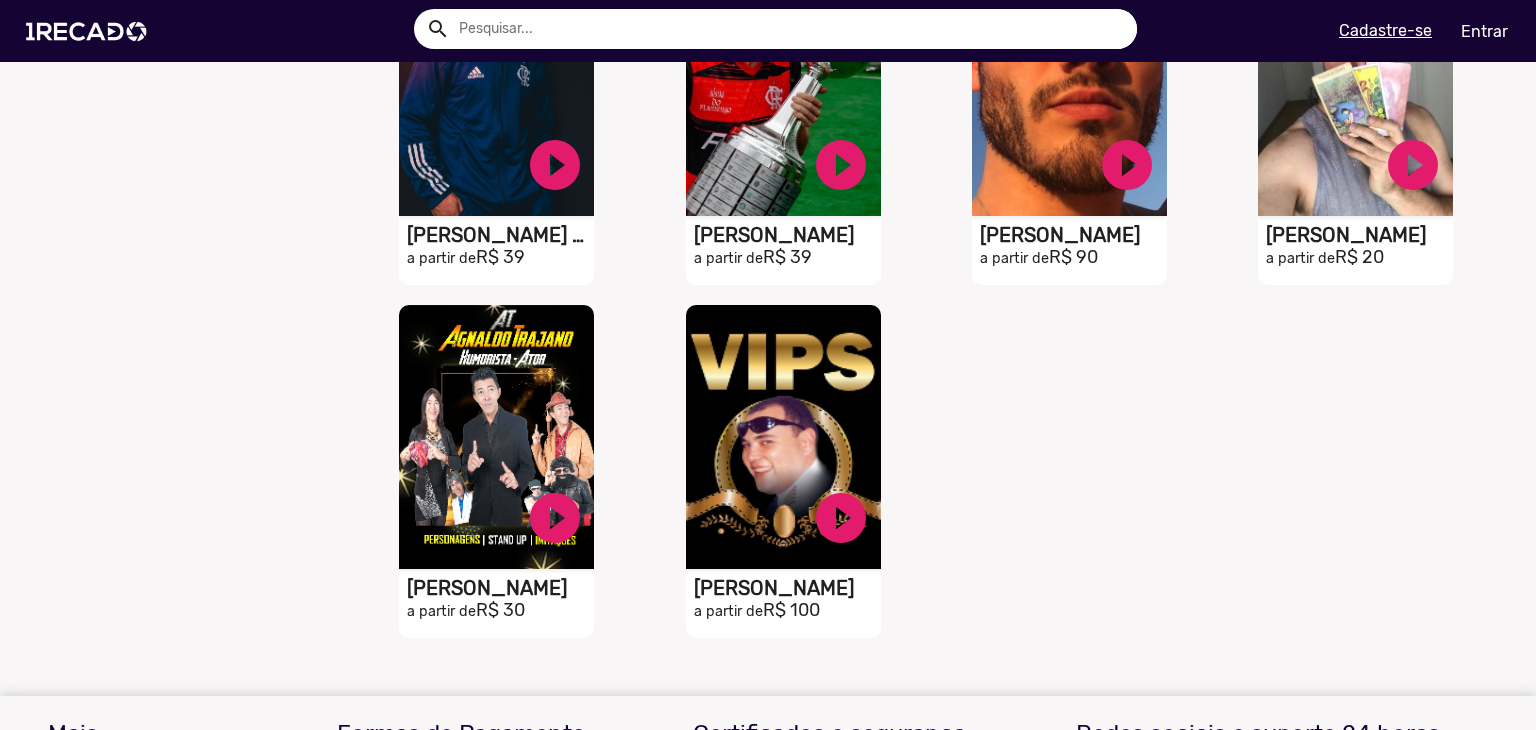 scroll, scrollTop: 5572, scrollLeft: 0, axis: vertical 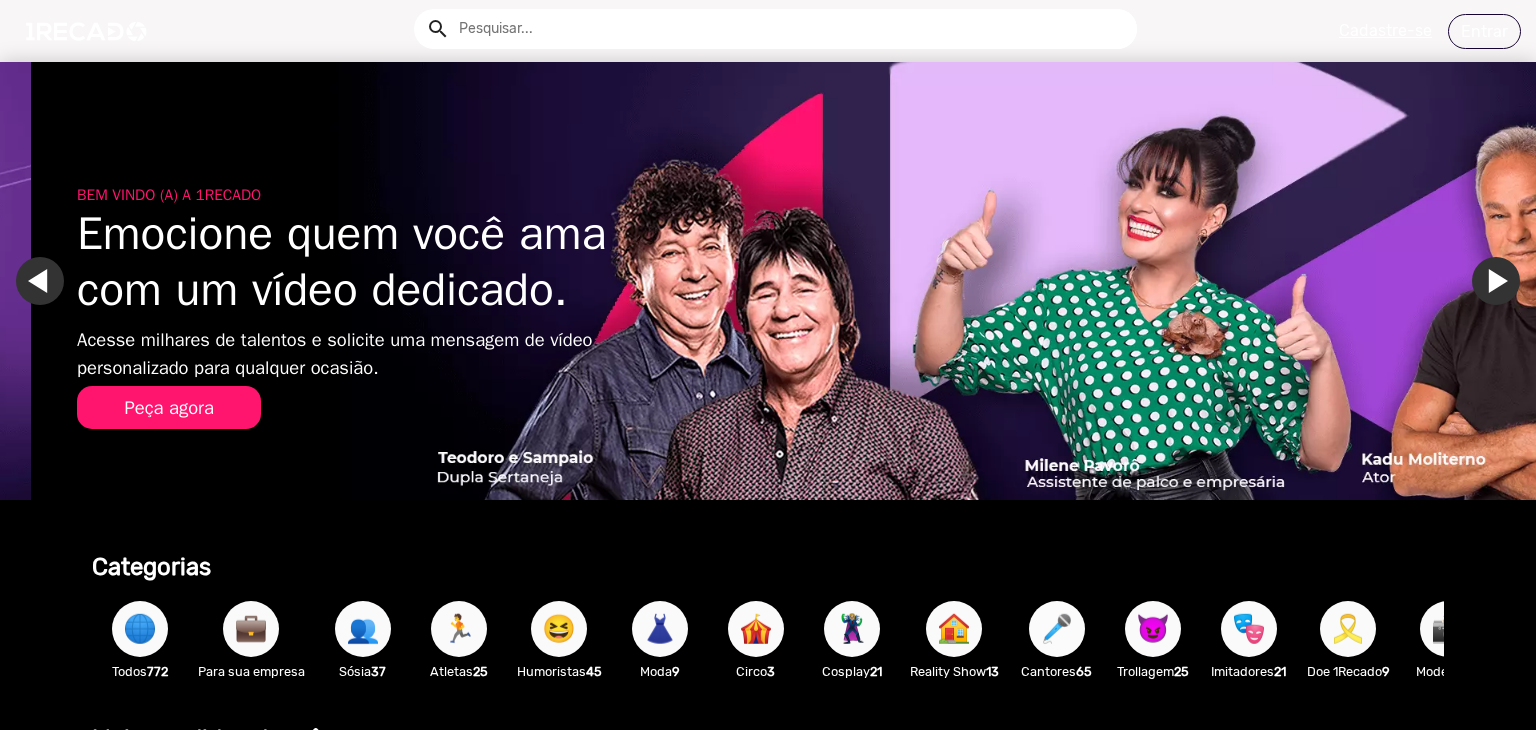 click on "🎤" at bounding box center [1057, 629] 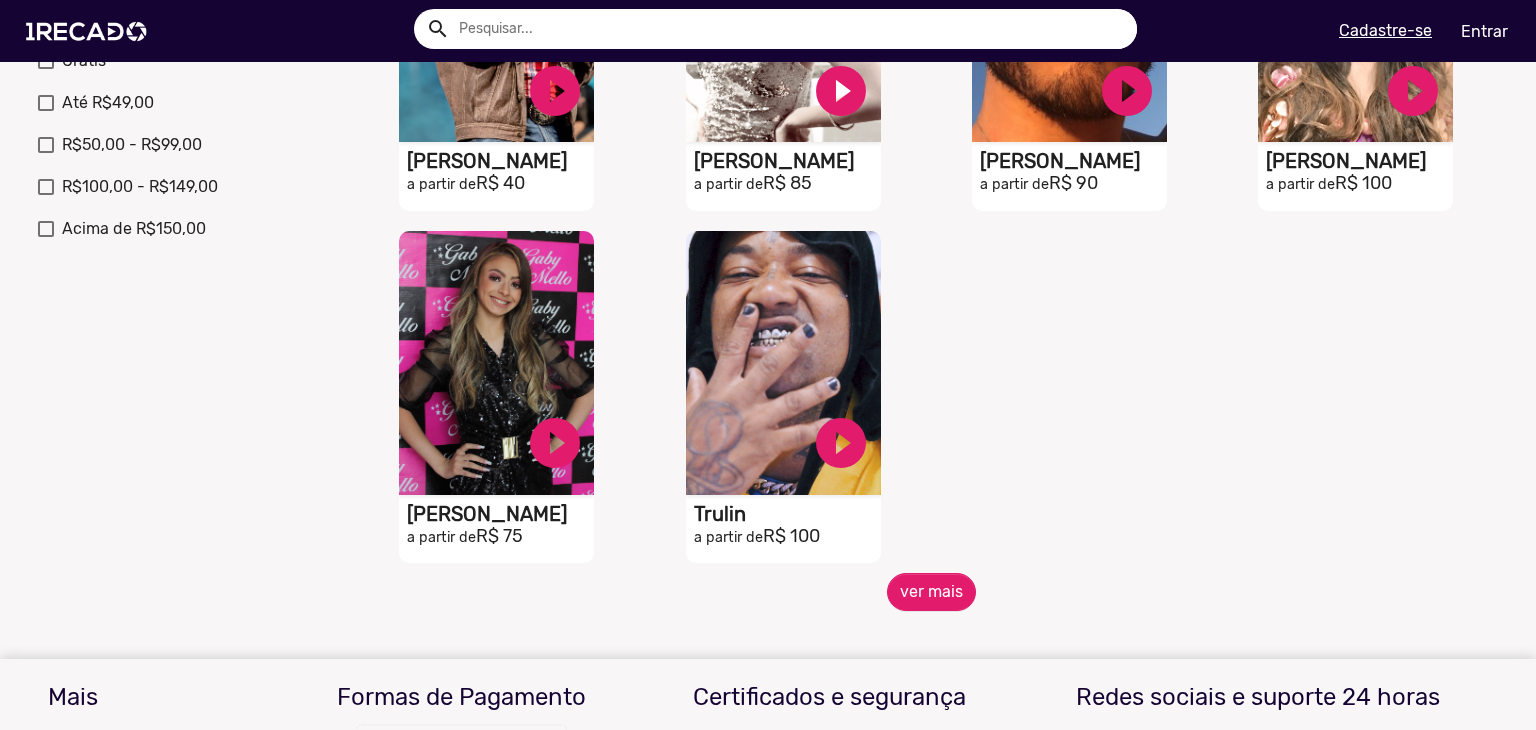 scroll, scrollTop: 732, scrollLeft: 0, axis: vertical 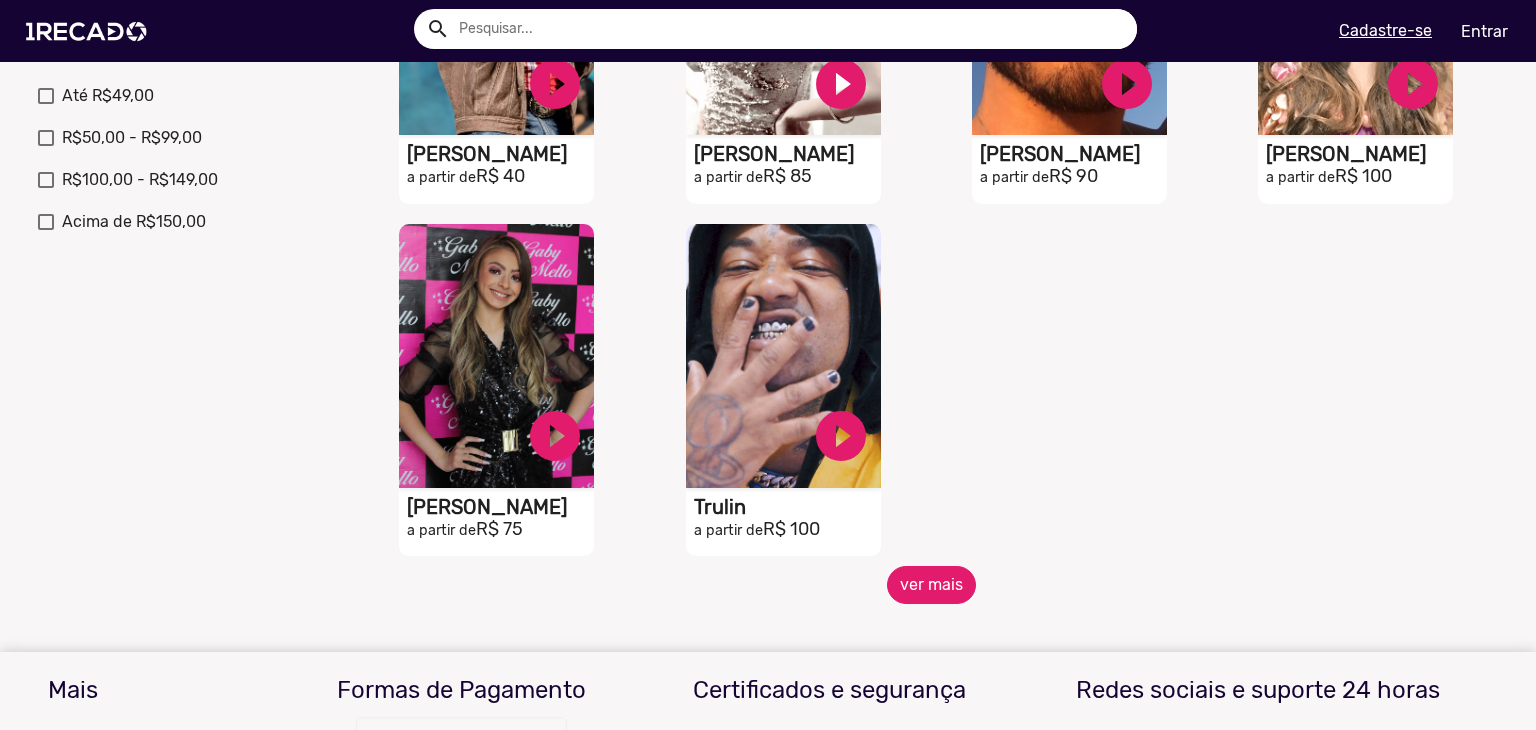 click on "ver mais" 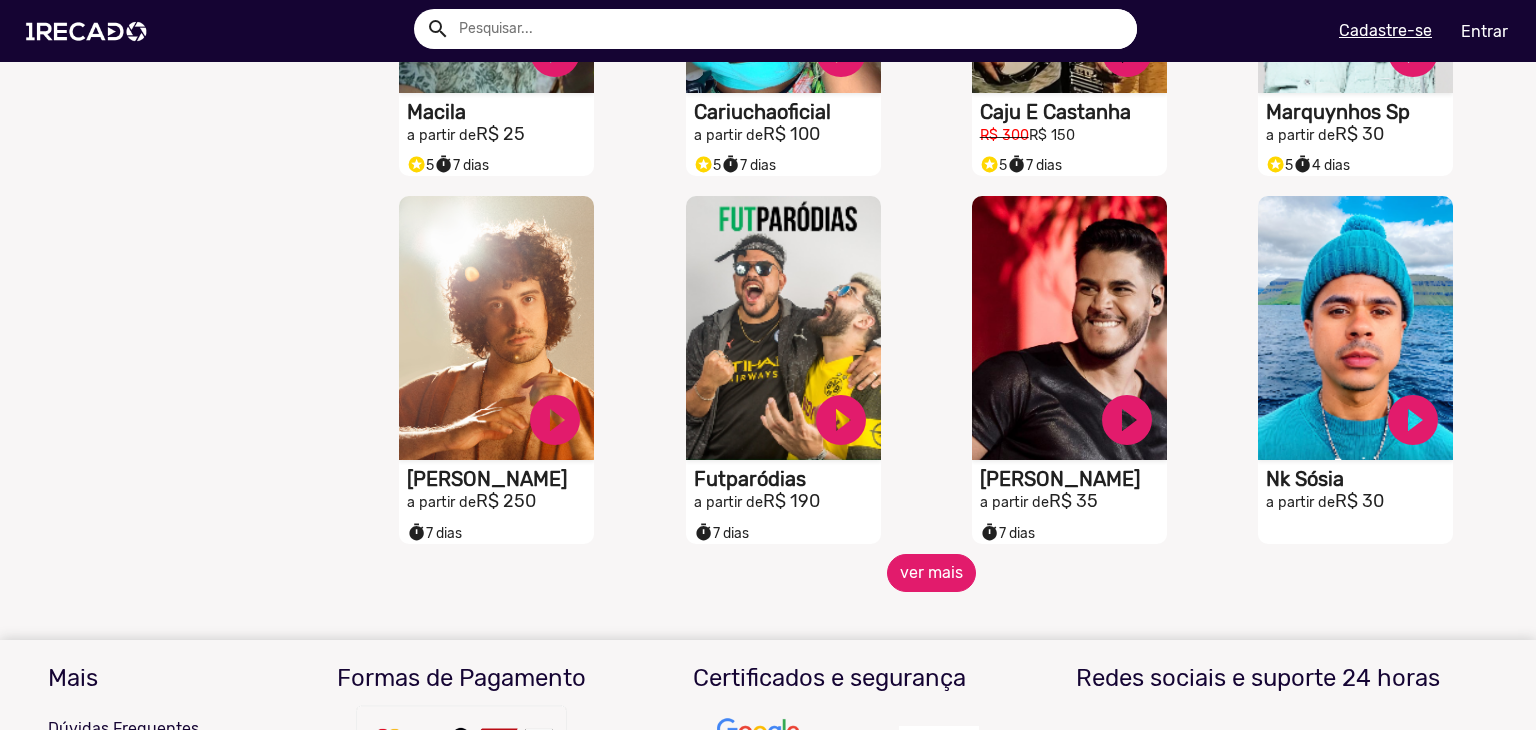 scroll, scrollTop: 1486, scrollLeft: 0, axis: vertical 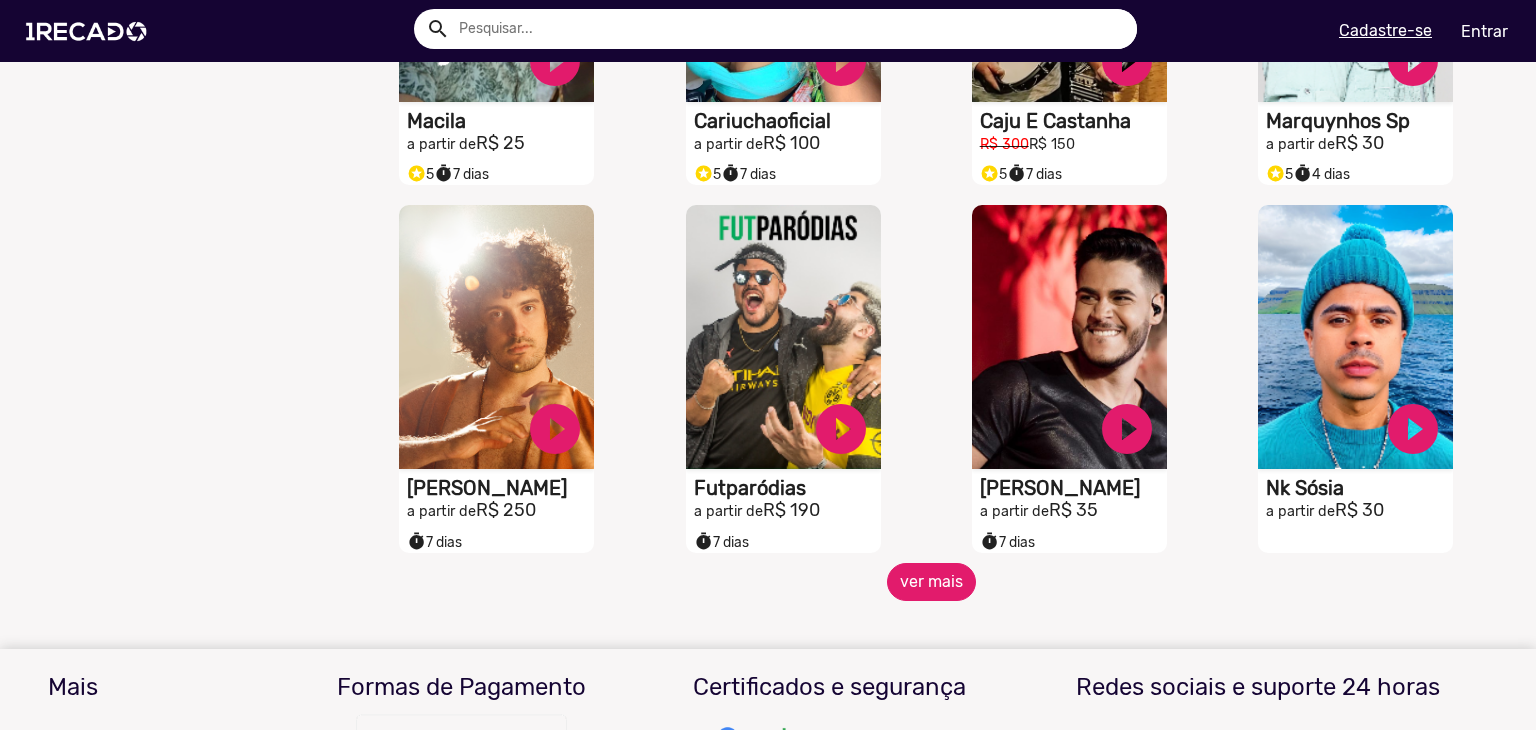click on "ver mais" 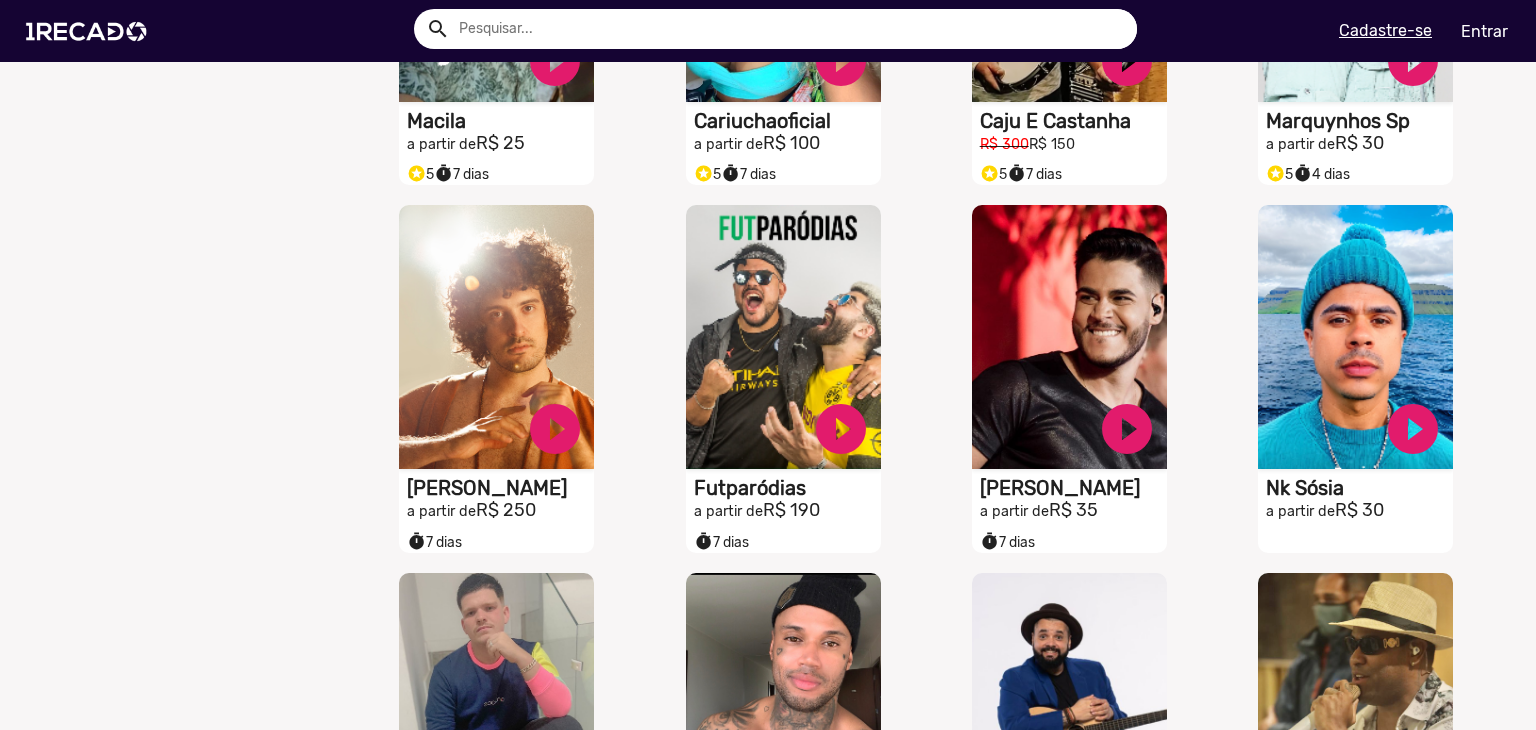 drag, startPoint x: 1535, startPoint y: 379, endPoint x: 1516, endPoint y: 480, distance: 102.77159 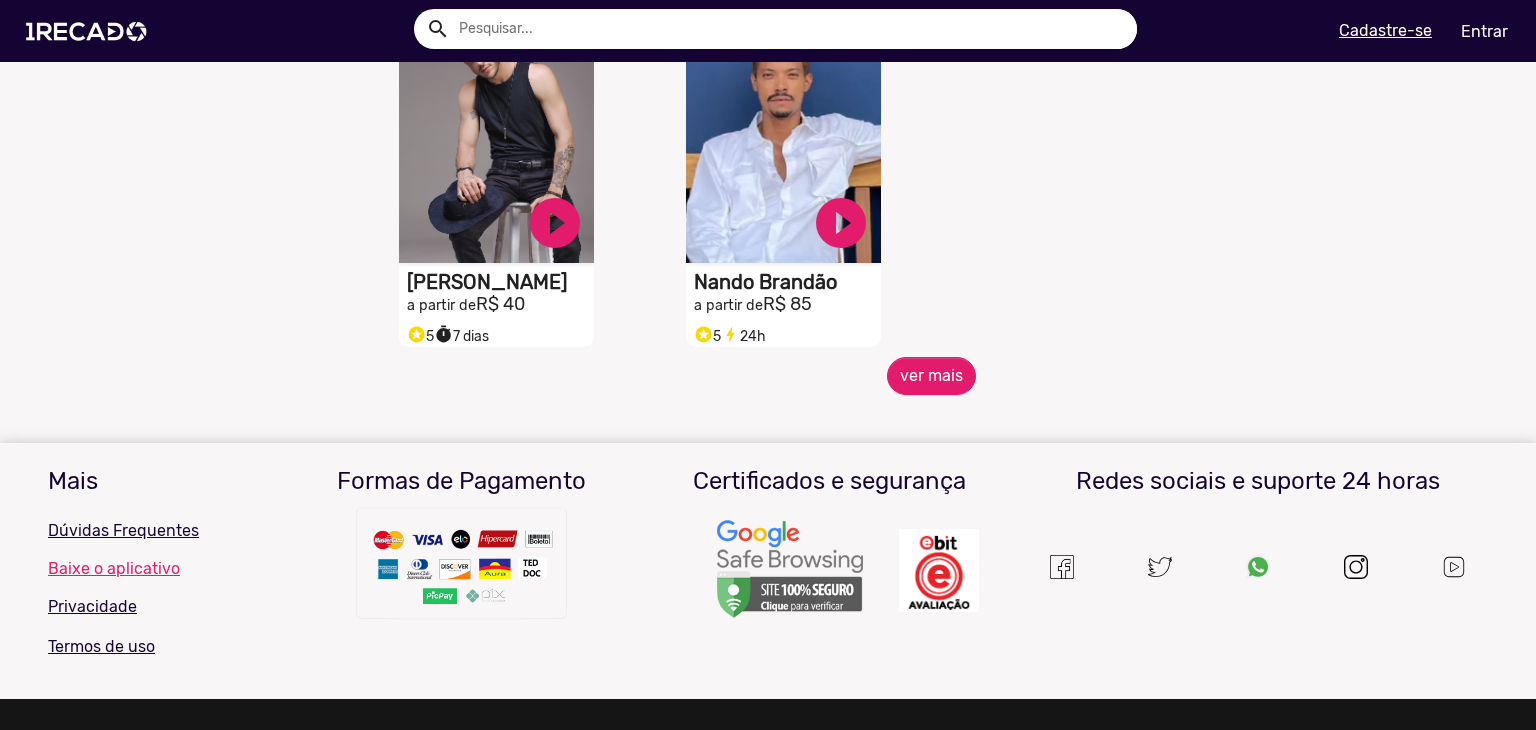 scroll, scrollTop: 2792, scrollLeft: 0, axis: vertical 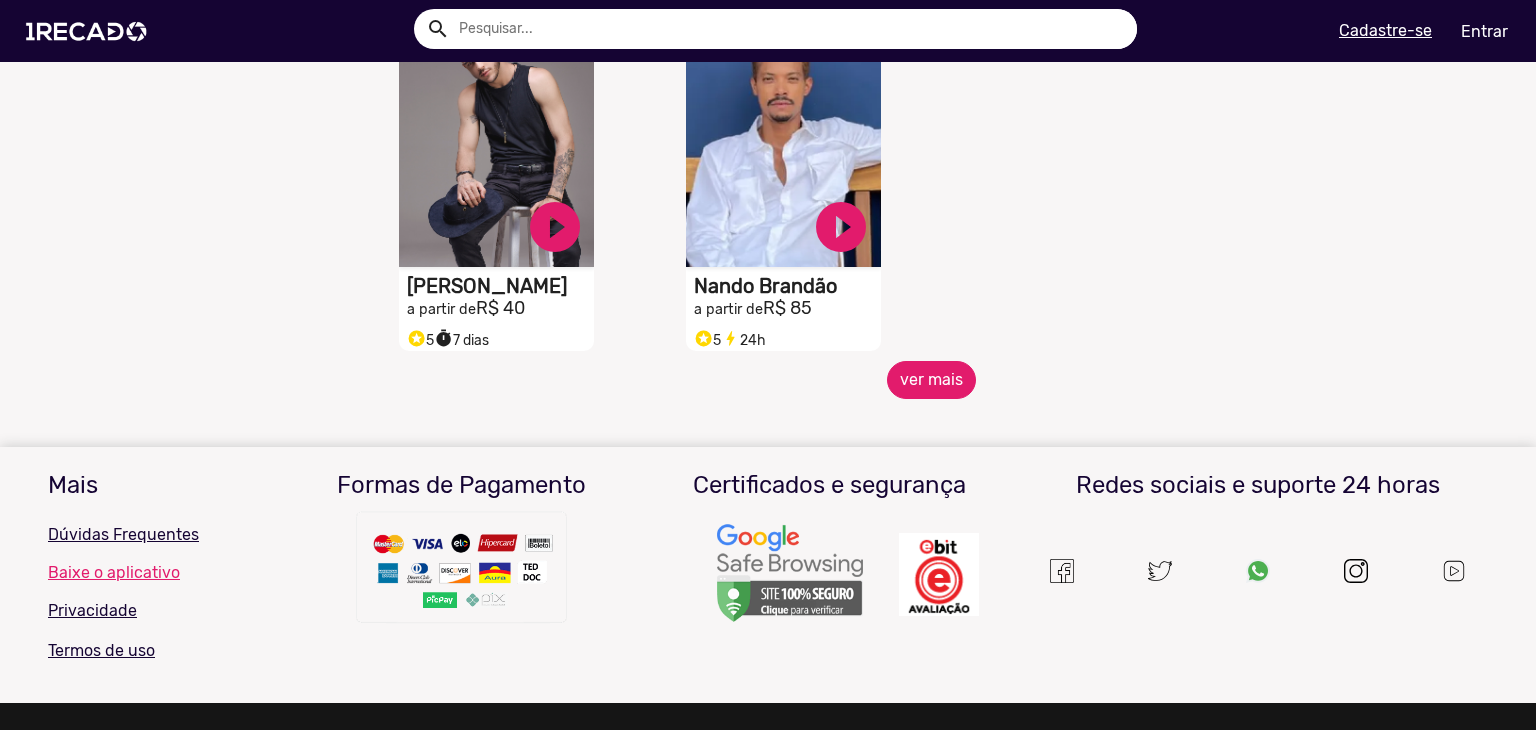 click on "ver mais" 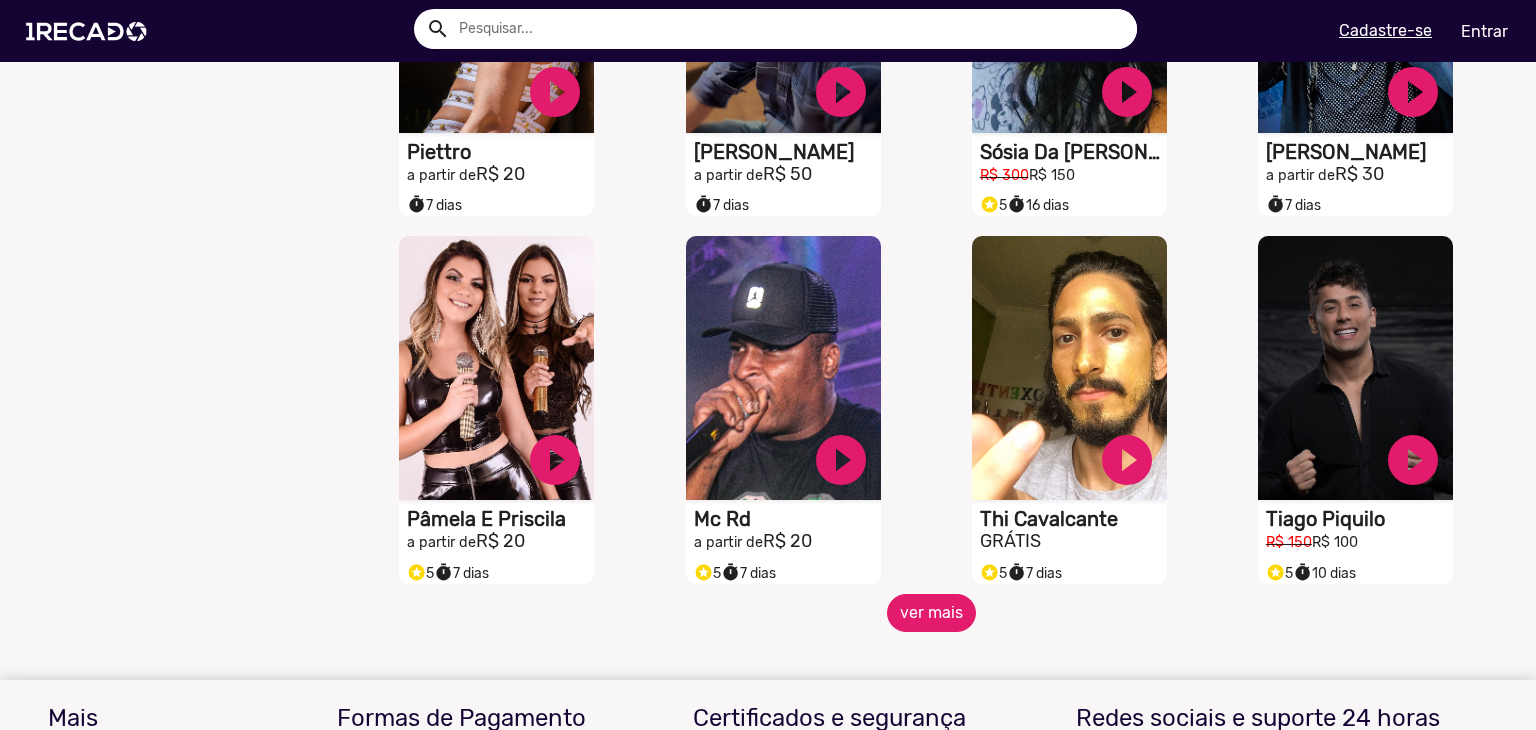 scroll, scrollTop: 3340, scrollLeft: 0, axis: vertical 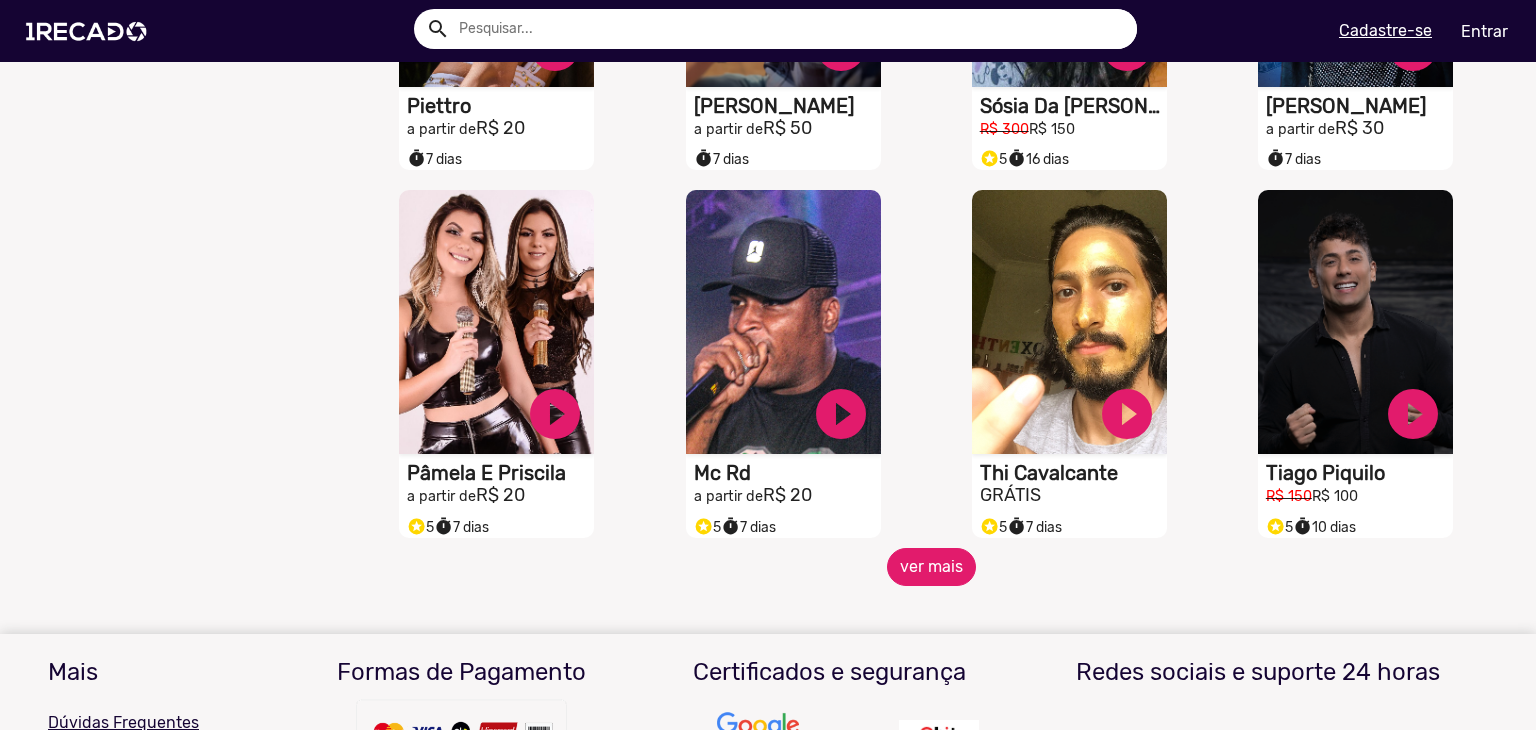 click on "ver mais" 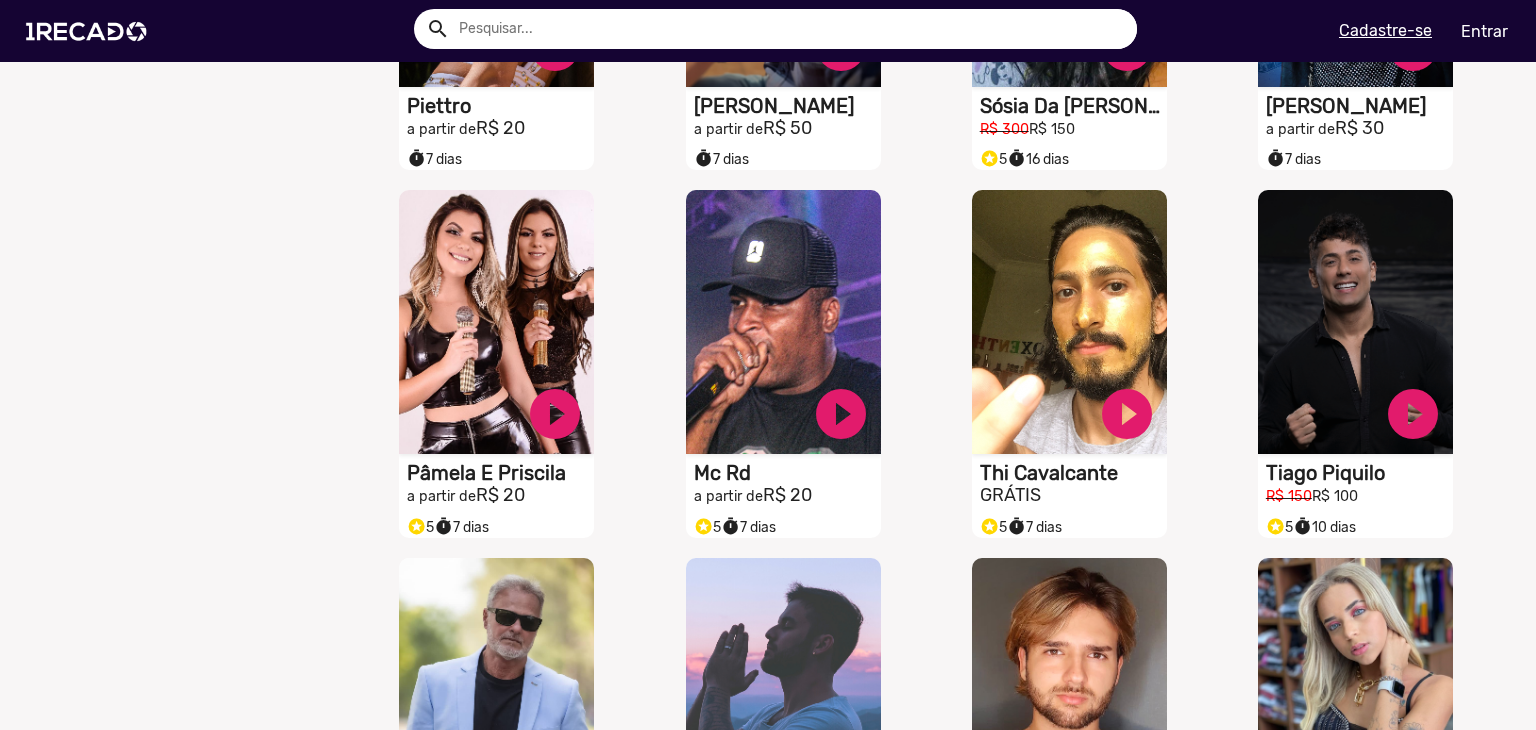 scroll, scrollTop: 3978, scrollLeft: 0, axis: vertical 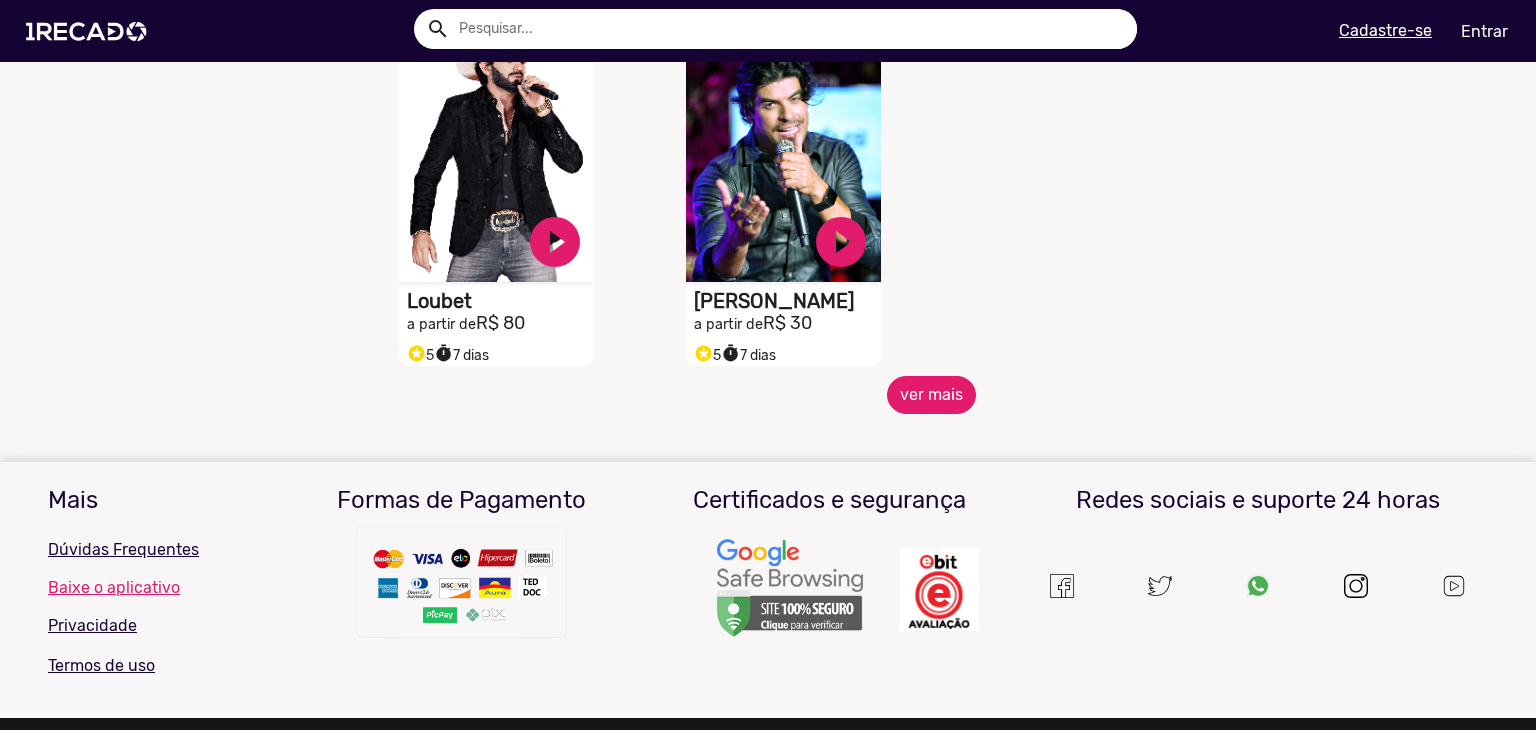 click on "ver mais" 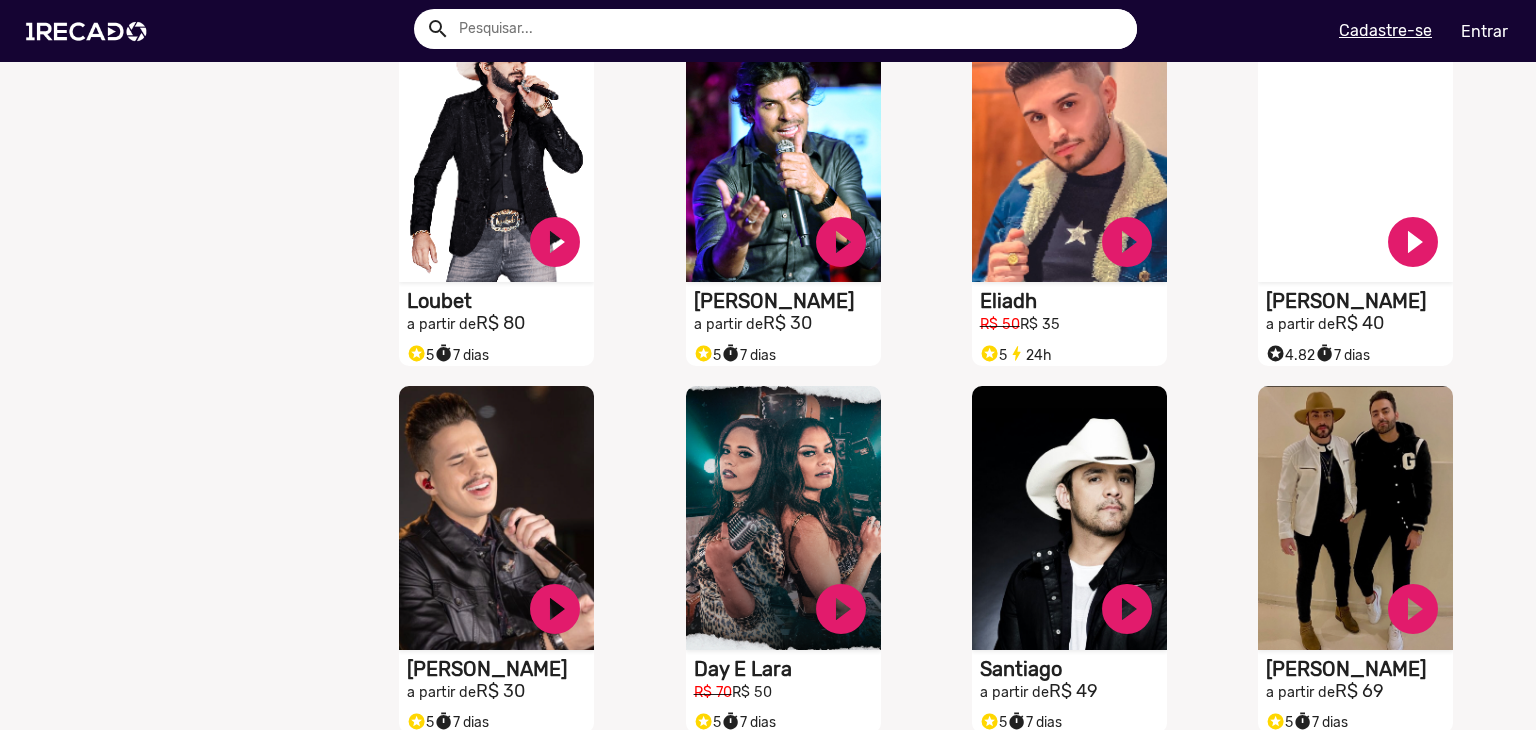type 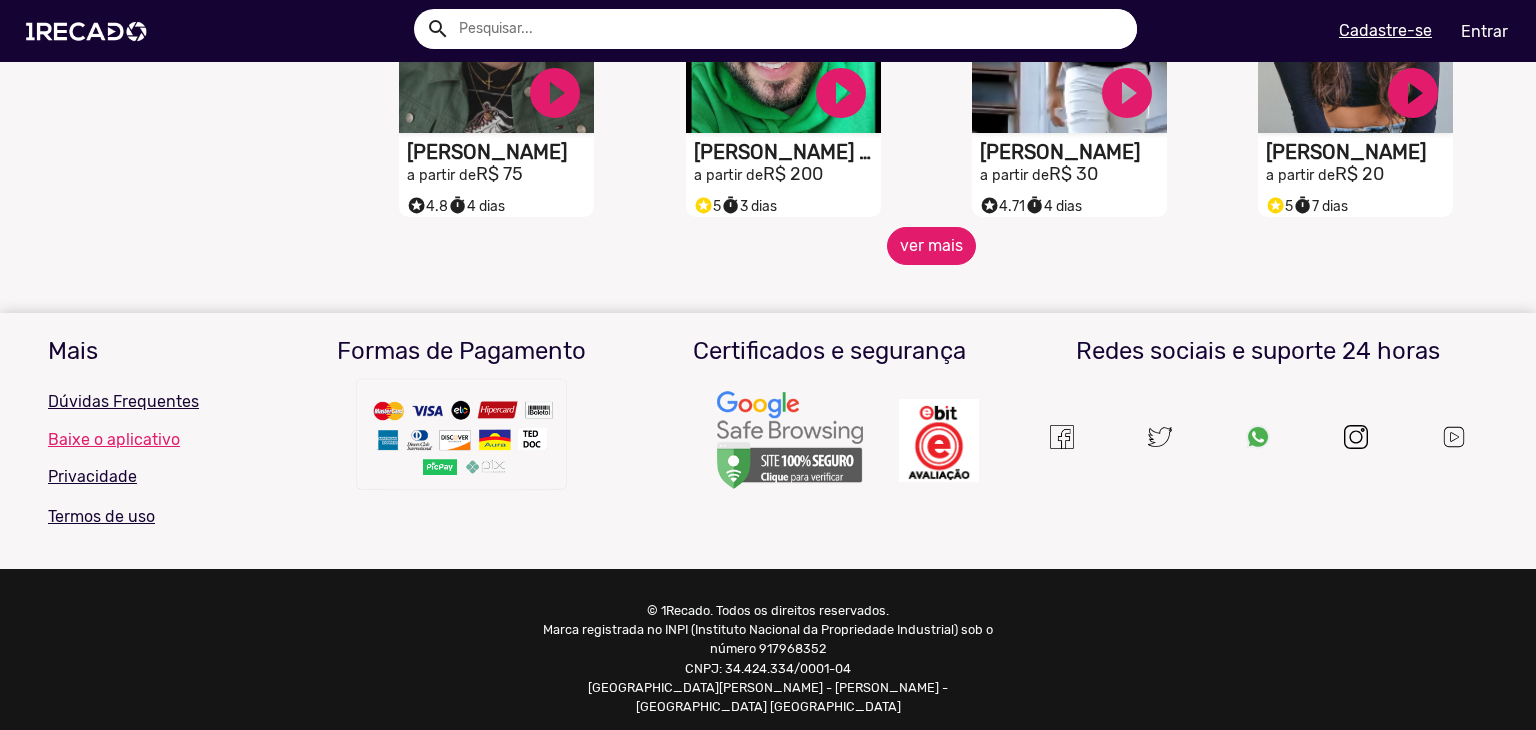scroll, scrollTop: 5505, scrollLeft: 0, axis: vertical 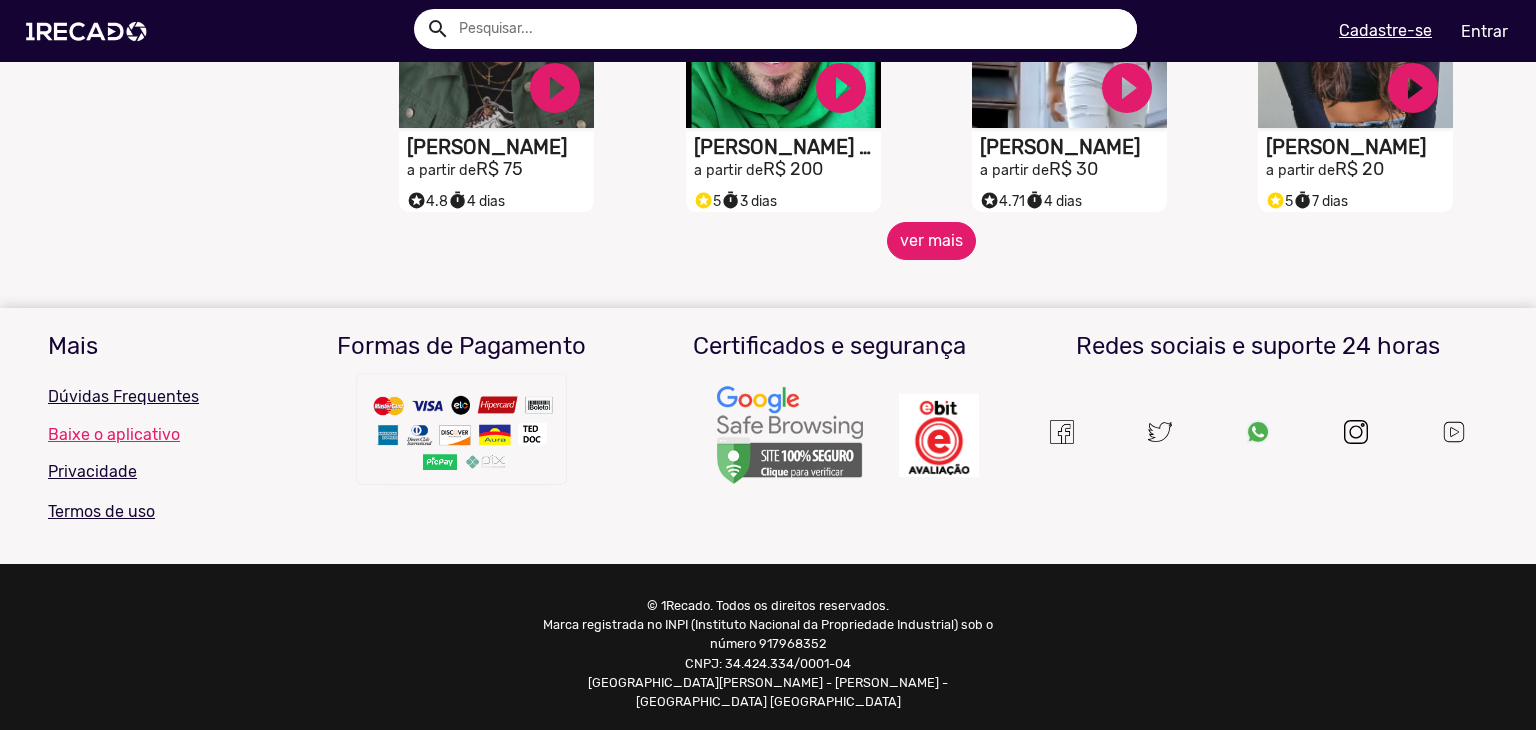 click on "ver mais" 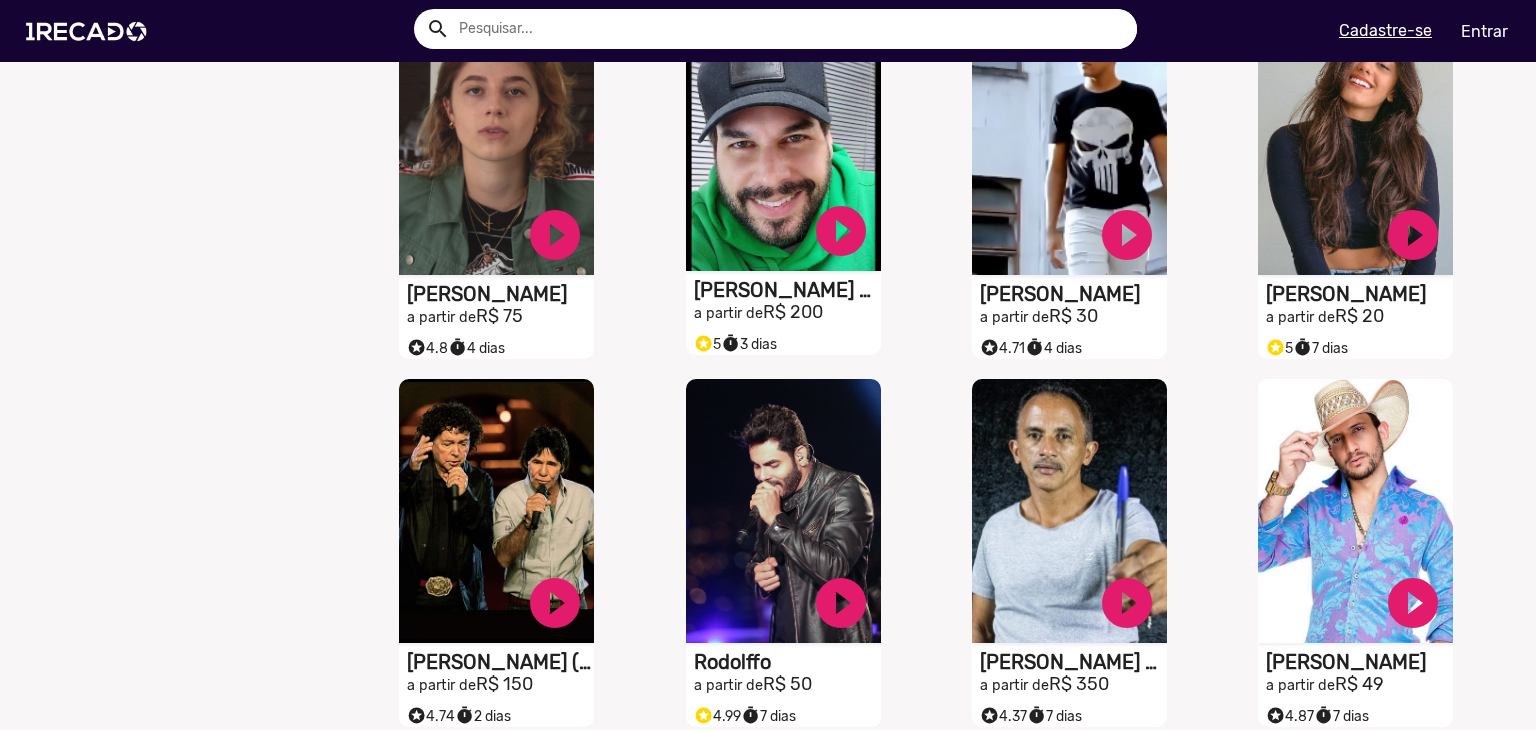 scroll, scrollTop: 5265, scrollLeft: 0, axis: vertical 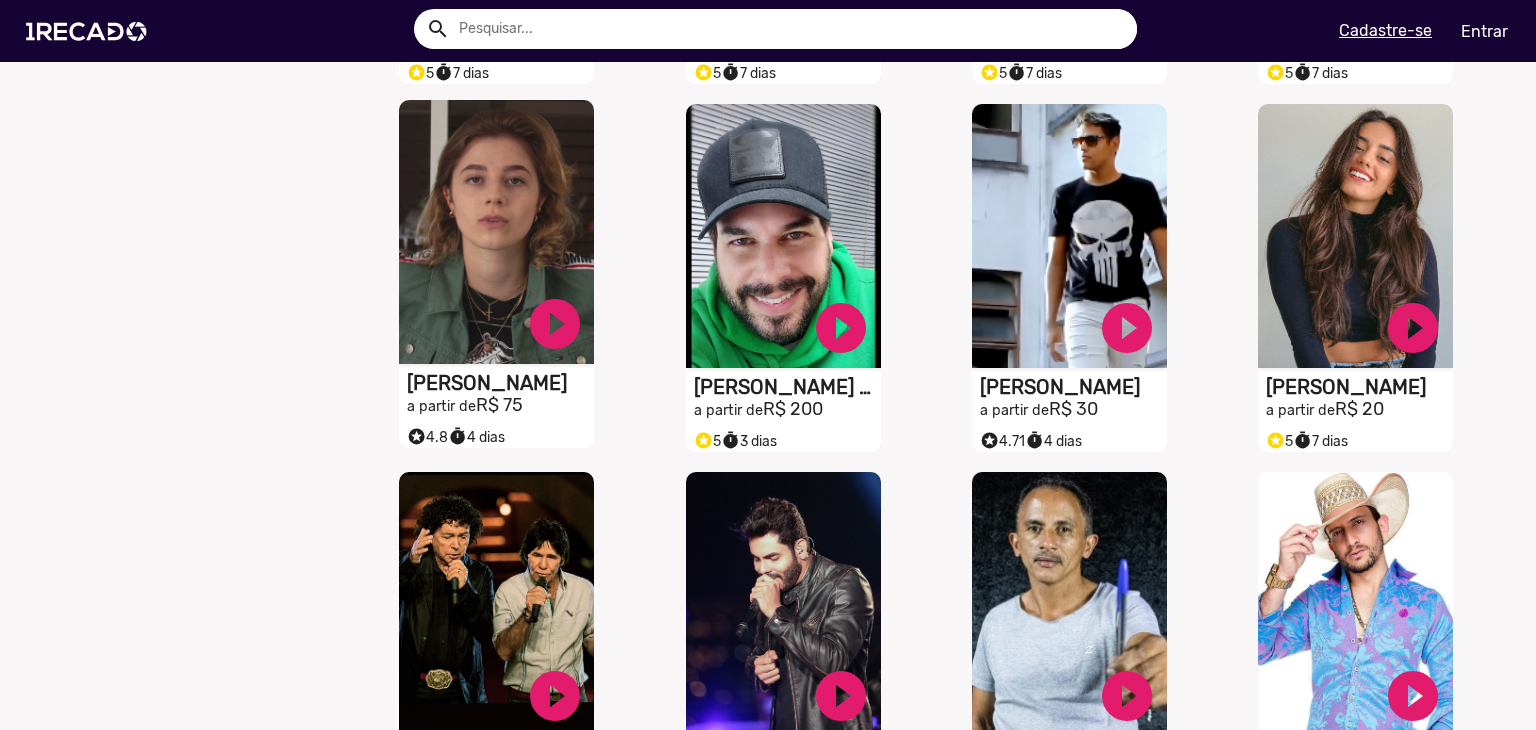 click on "S1RECADO vídeos dedicados para fãs e empresas" at bounding box center (496, -4882) 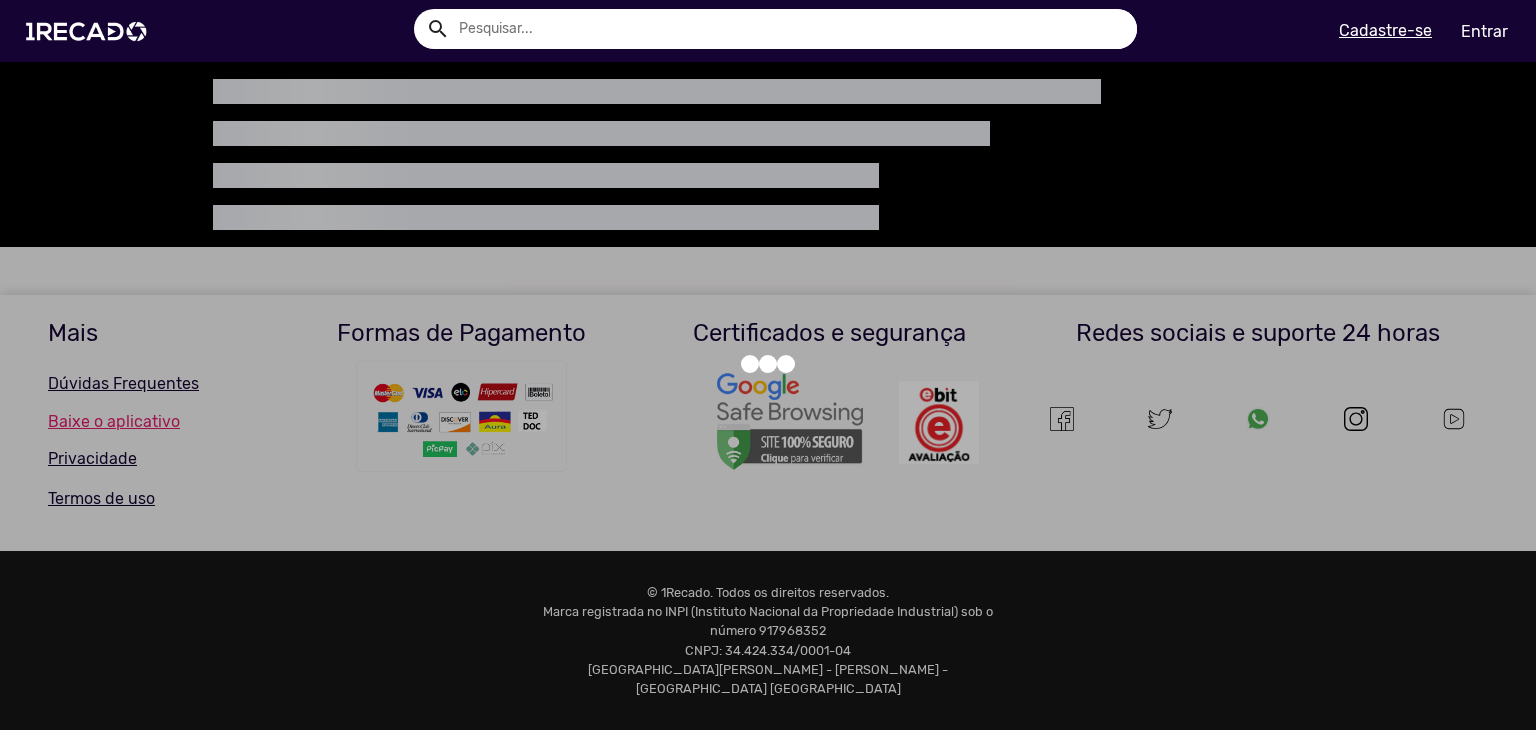 scroll, scrollTop: 0, scrollLeft: 0, axis: both 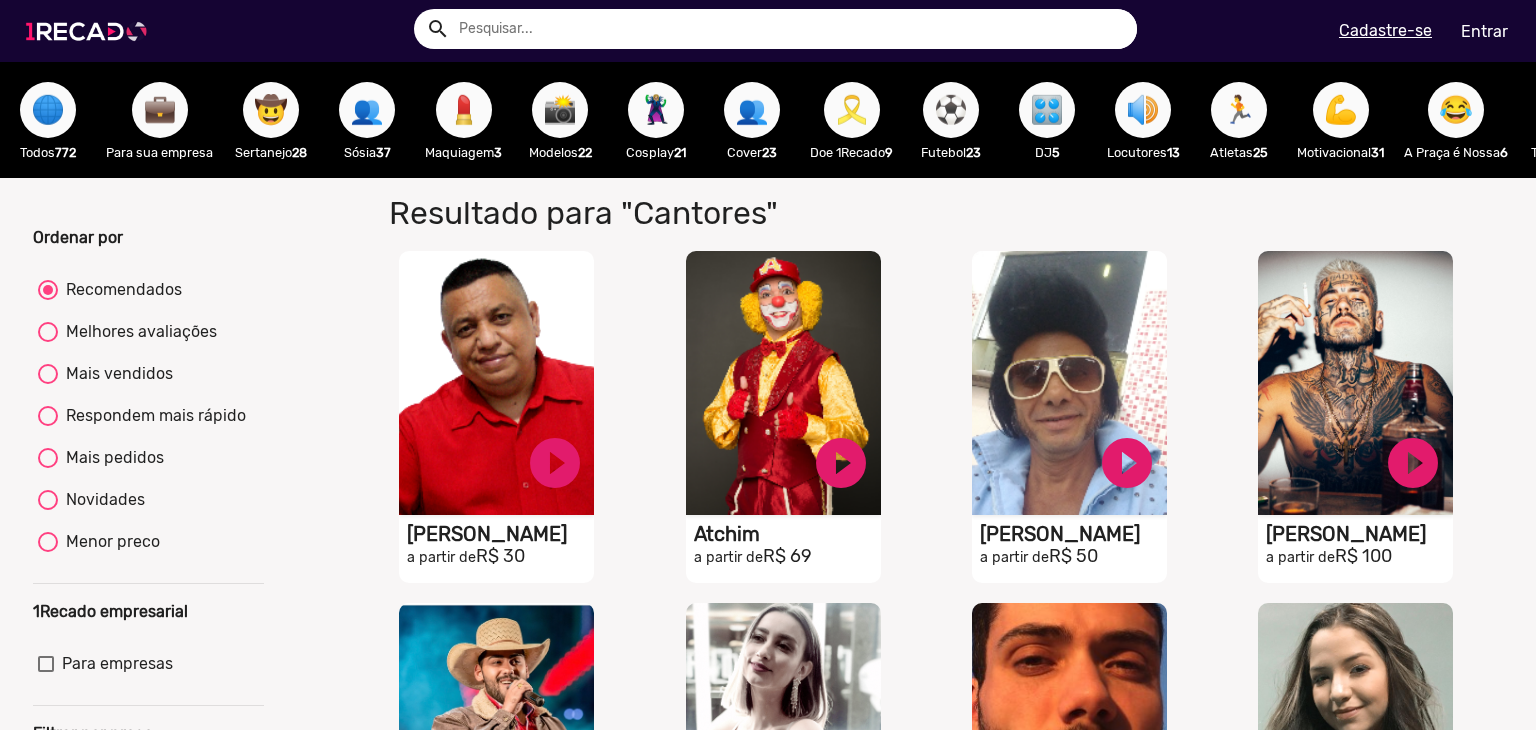 click at bounding box center [90, 31] 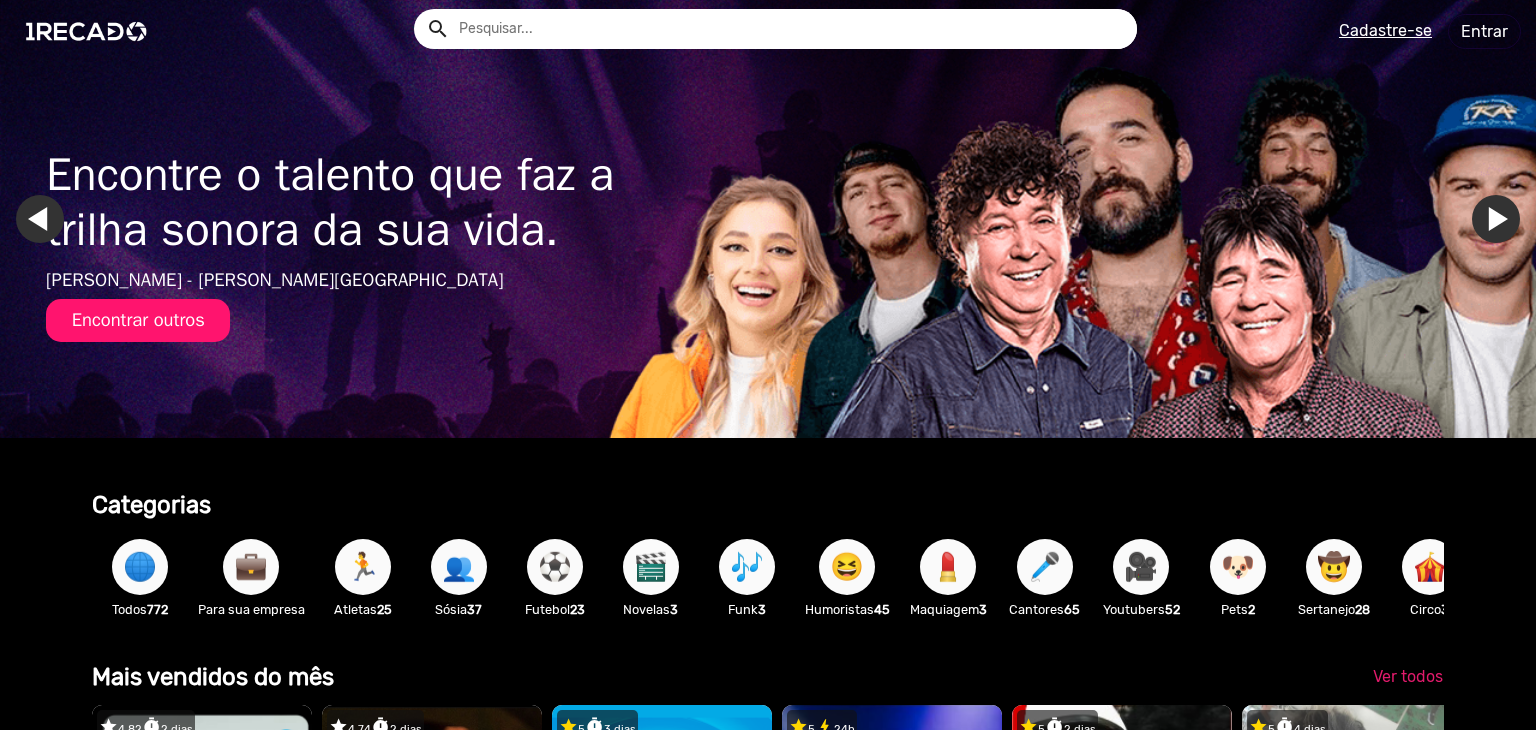 click on "🎬" at bounding box center [651, 567] 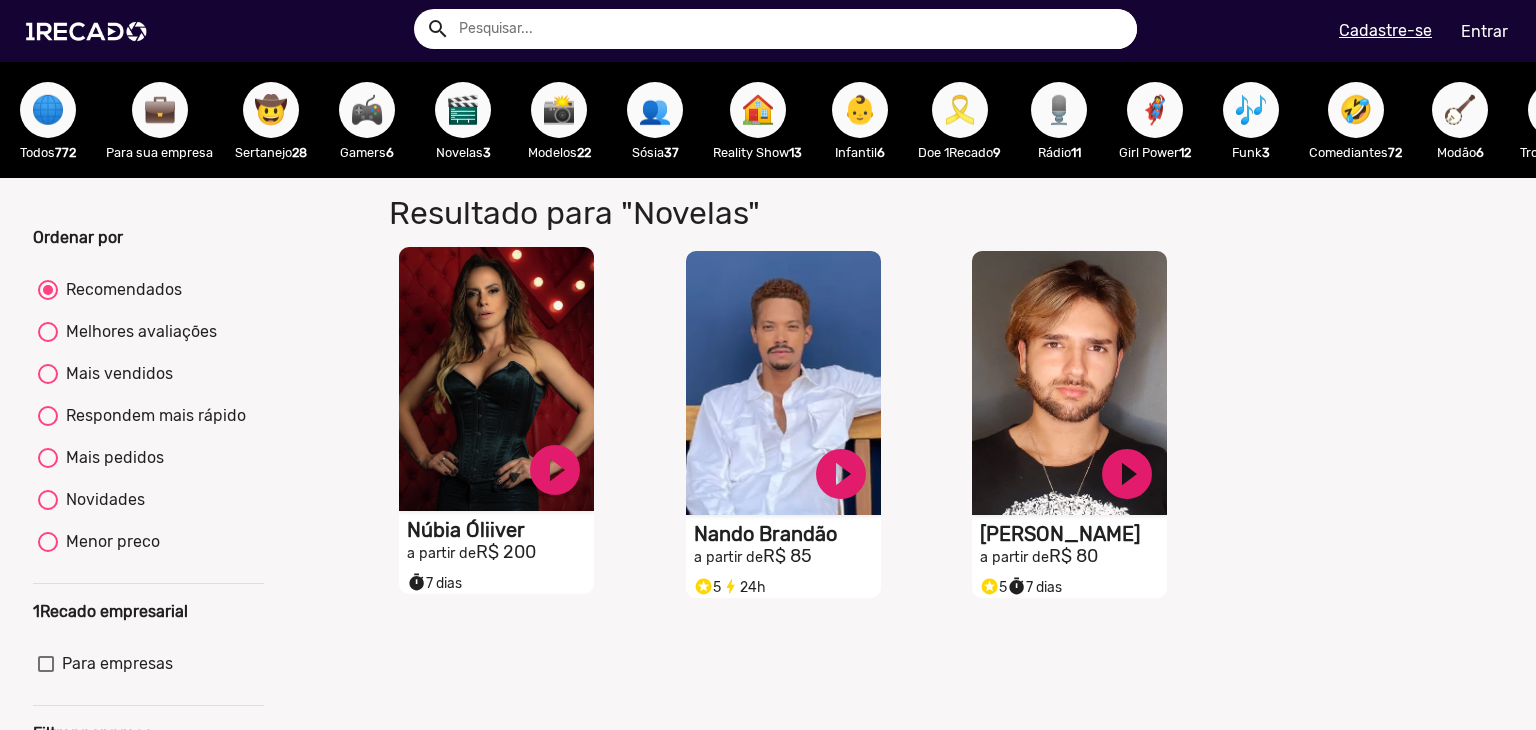 click on "S1RECADO vídeos dedicados para fãs e empresas" at bounding box center [496, 379] 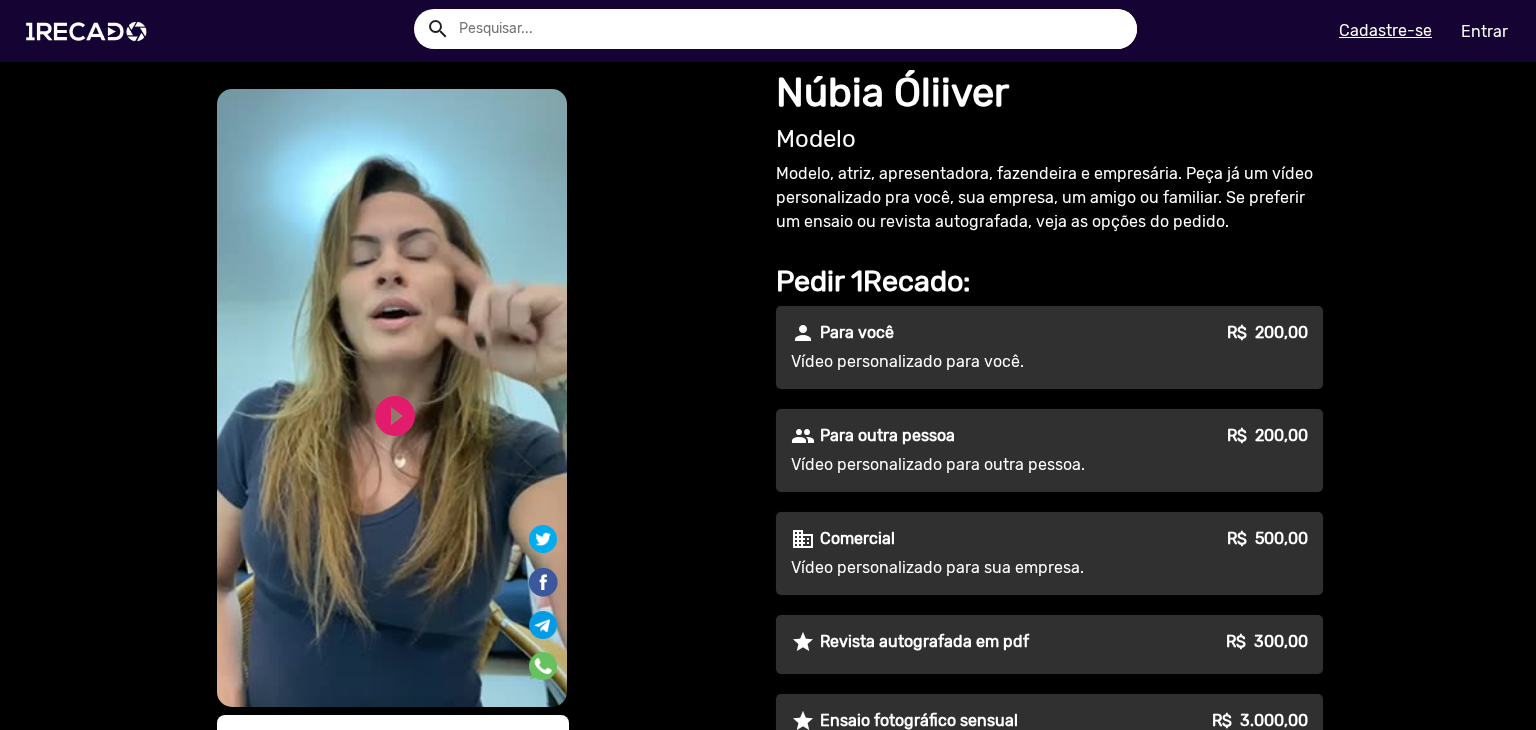 scroll, scrollTop: 0, scrollLeft: 0, axis: both 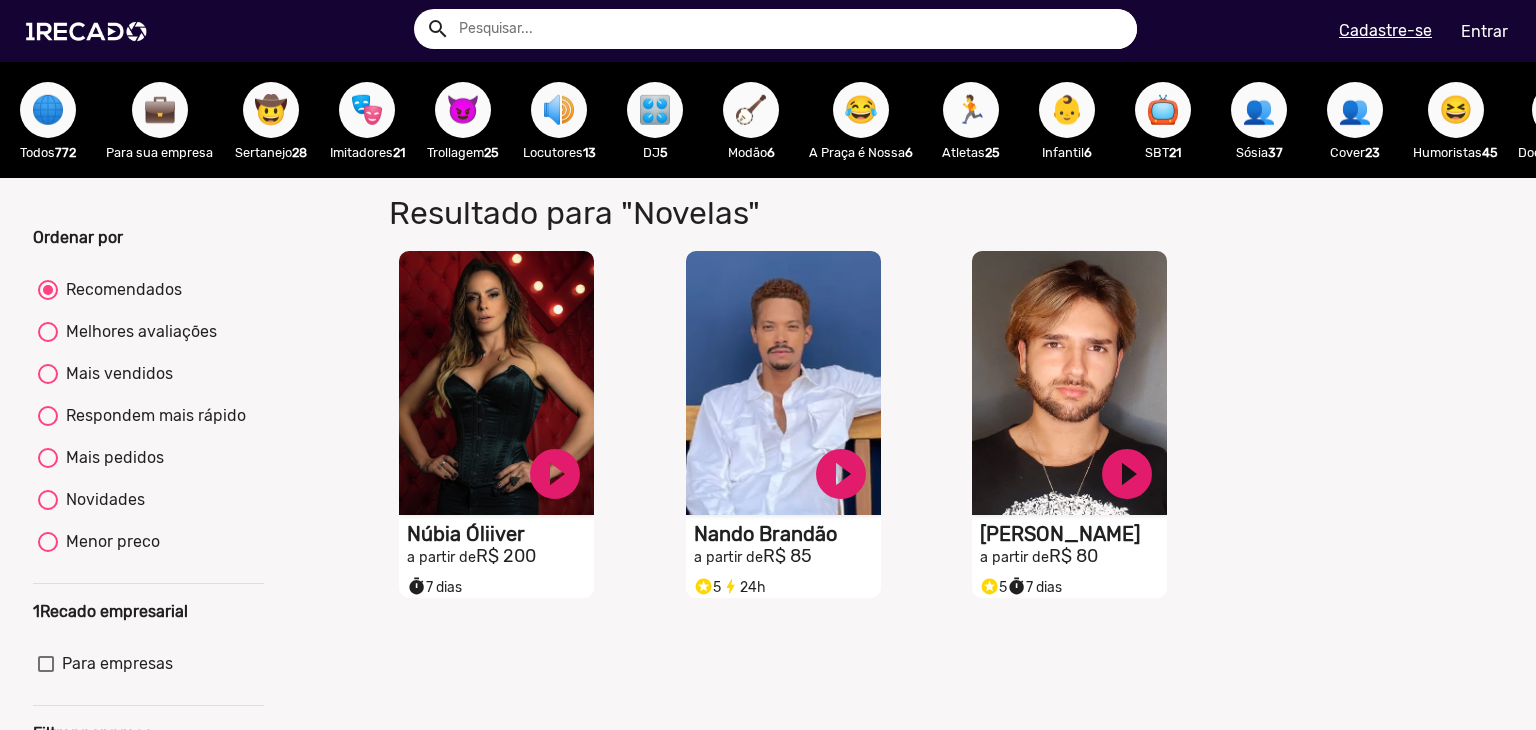 click on "🏃" at bounding box center (971, 110) 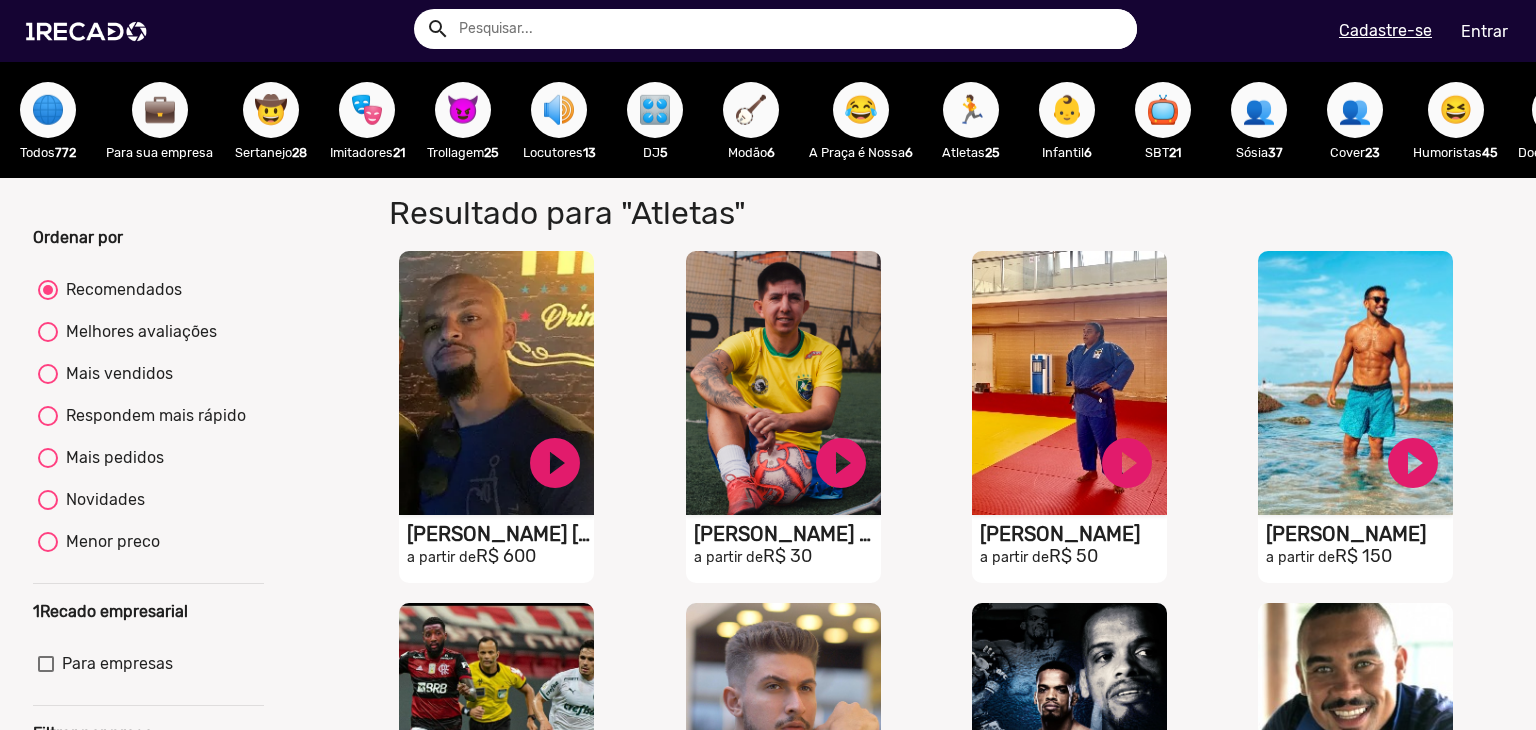 type 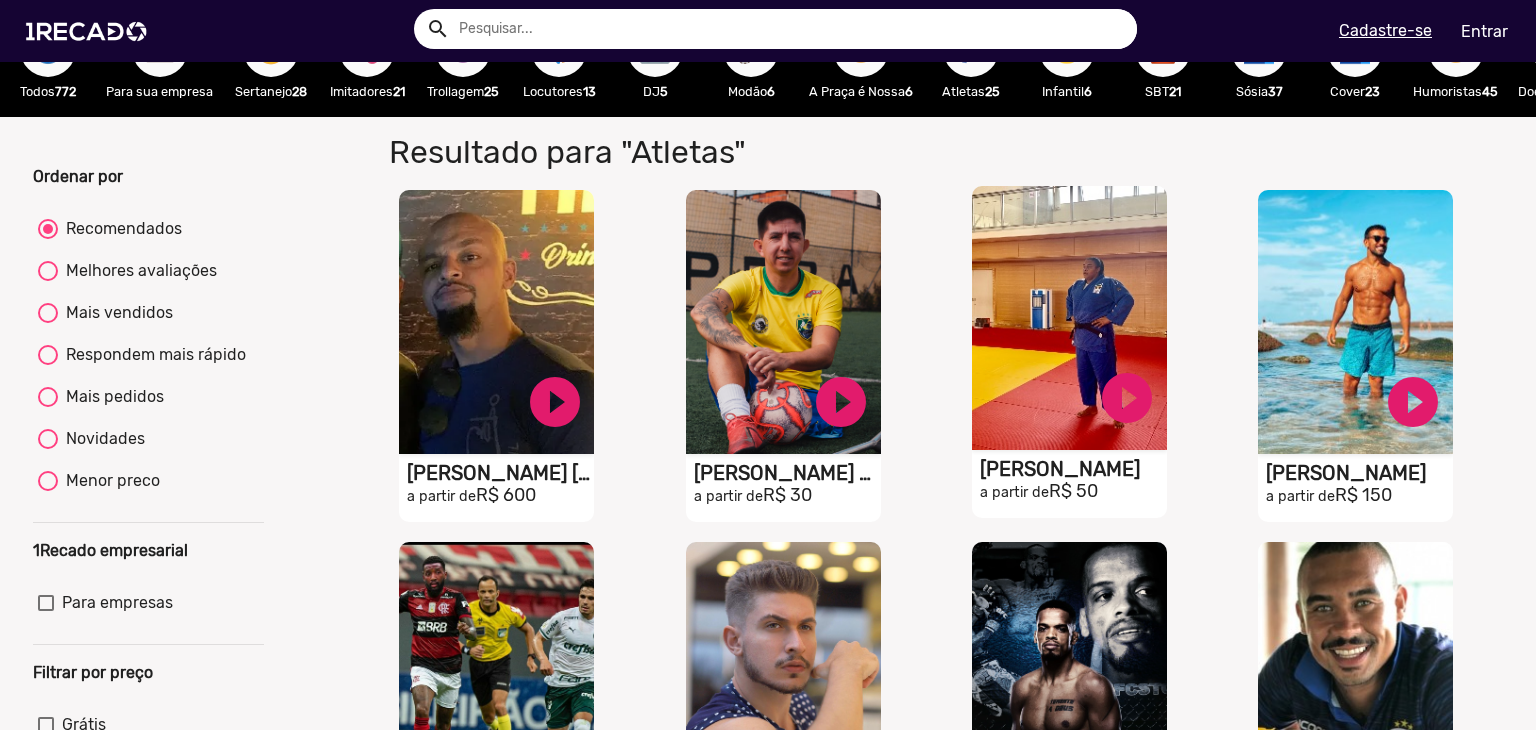 scroll, scrollTop: 0, scrollLeft: 0, axis: both 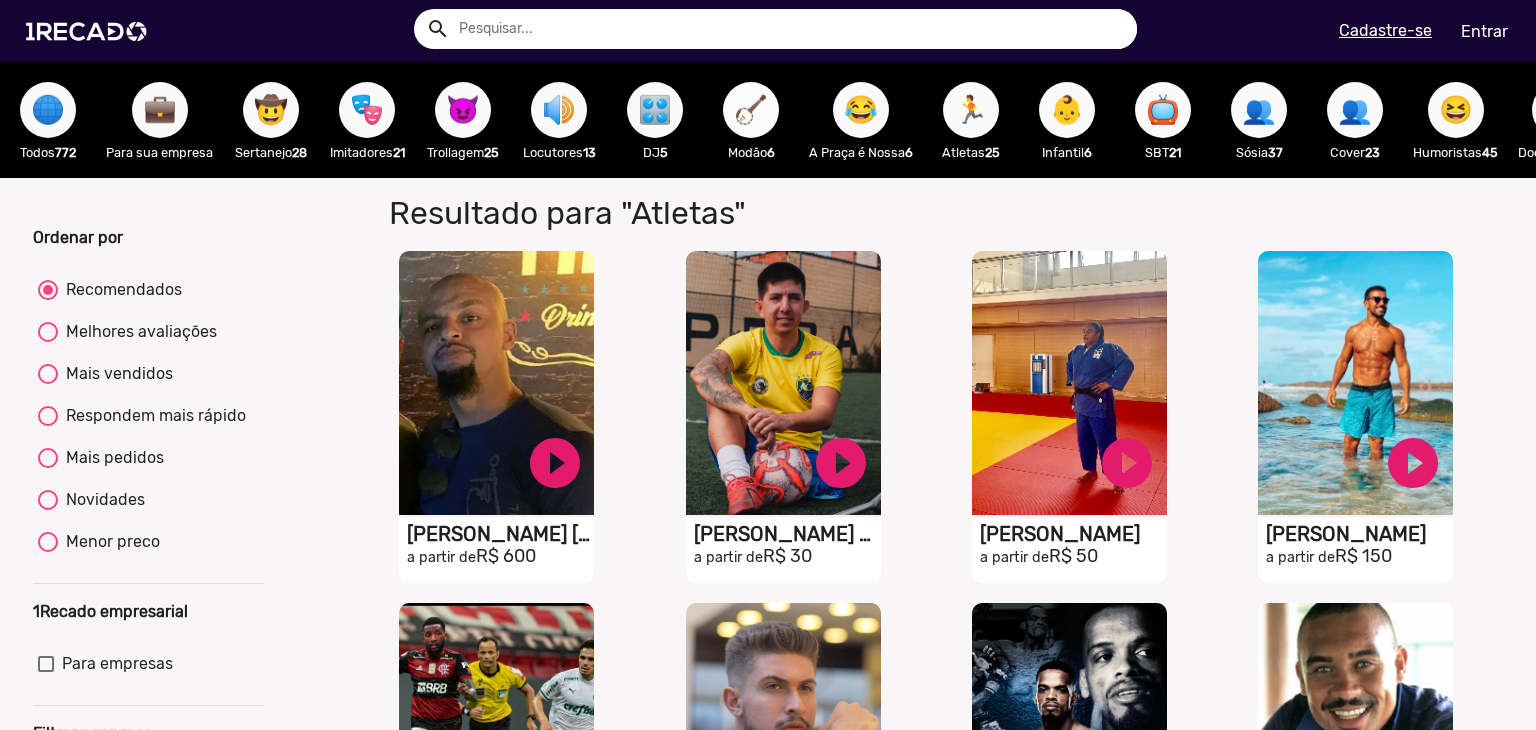 click on "🪕" at bounding box center [751, 110] 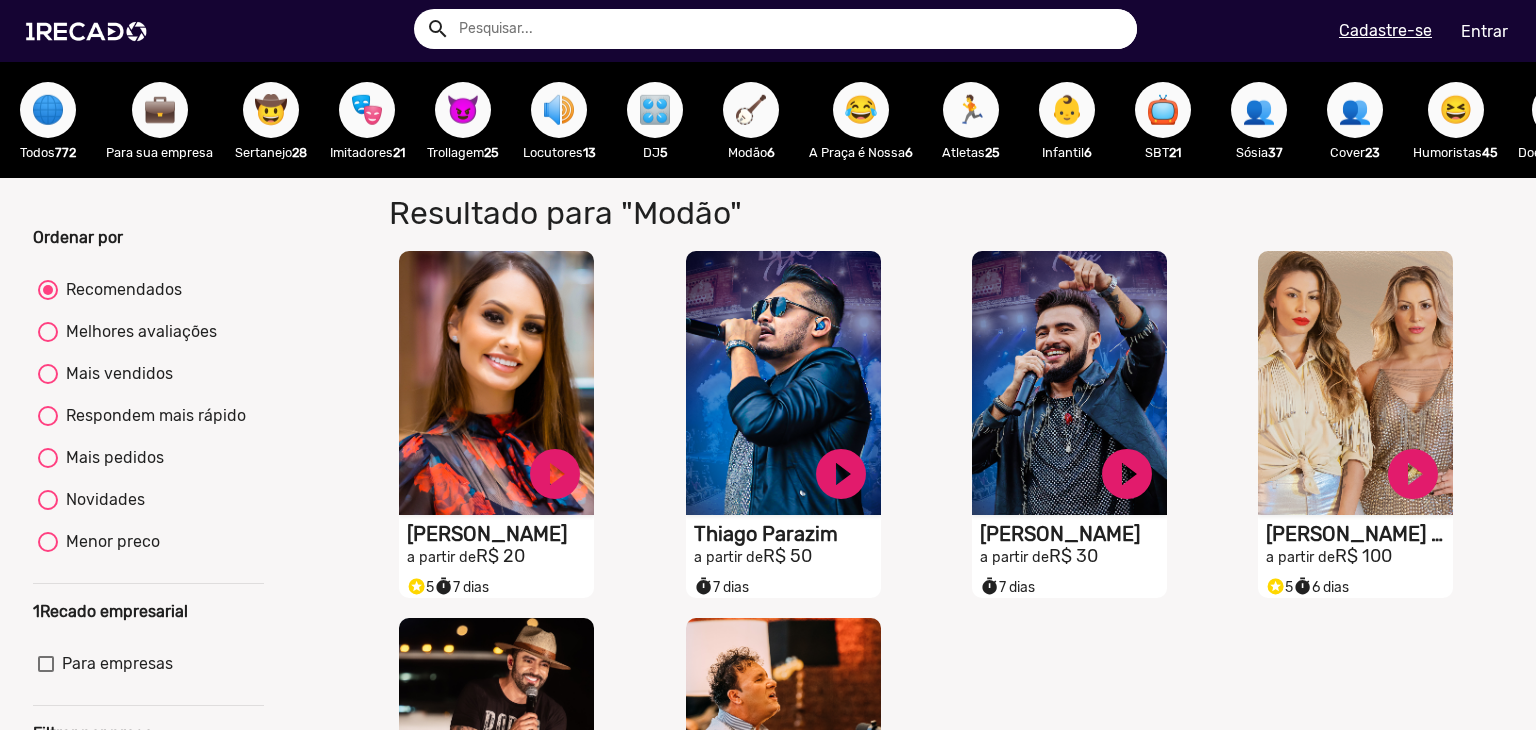 click on "🎛️" at bounding box center (655, 110) 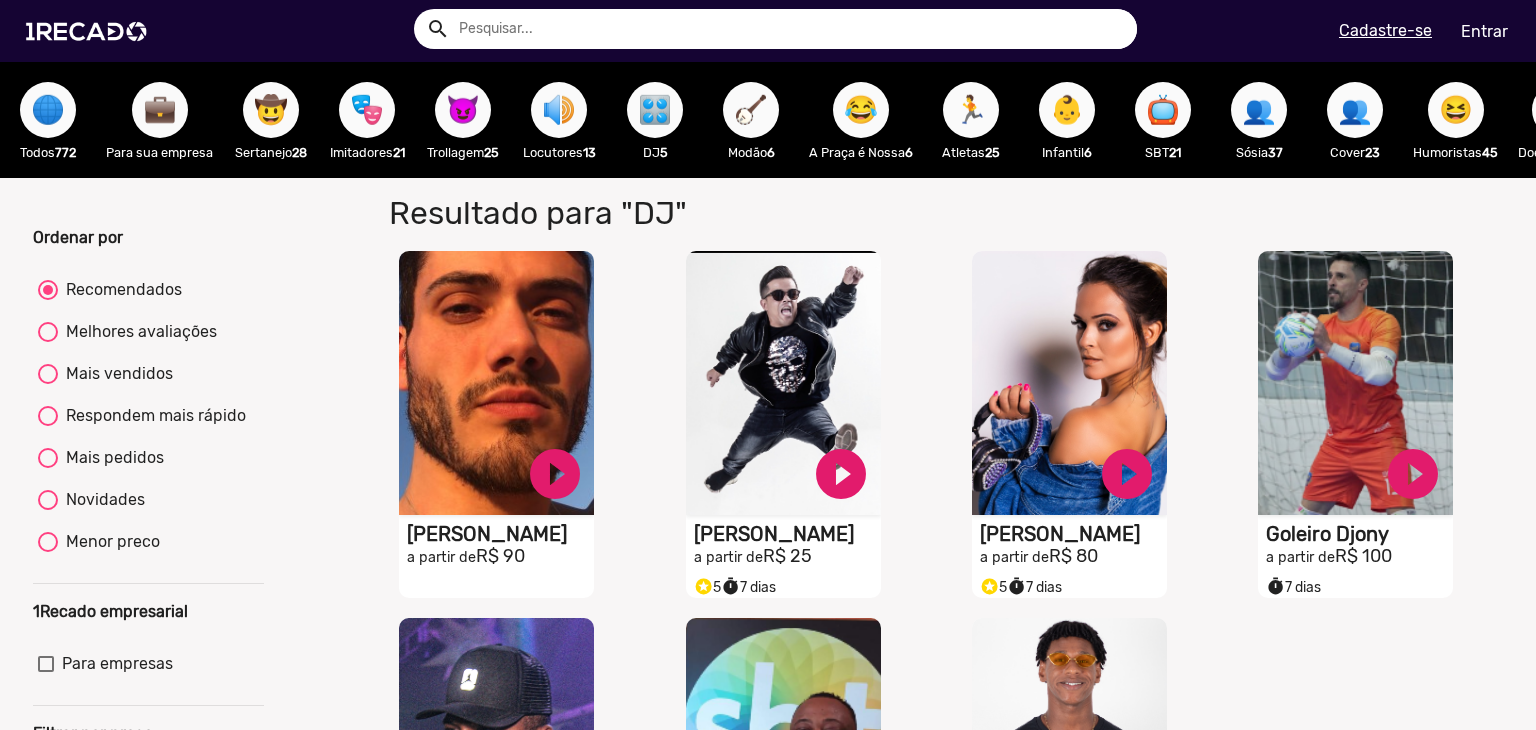 type 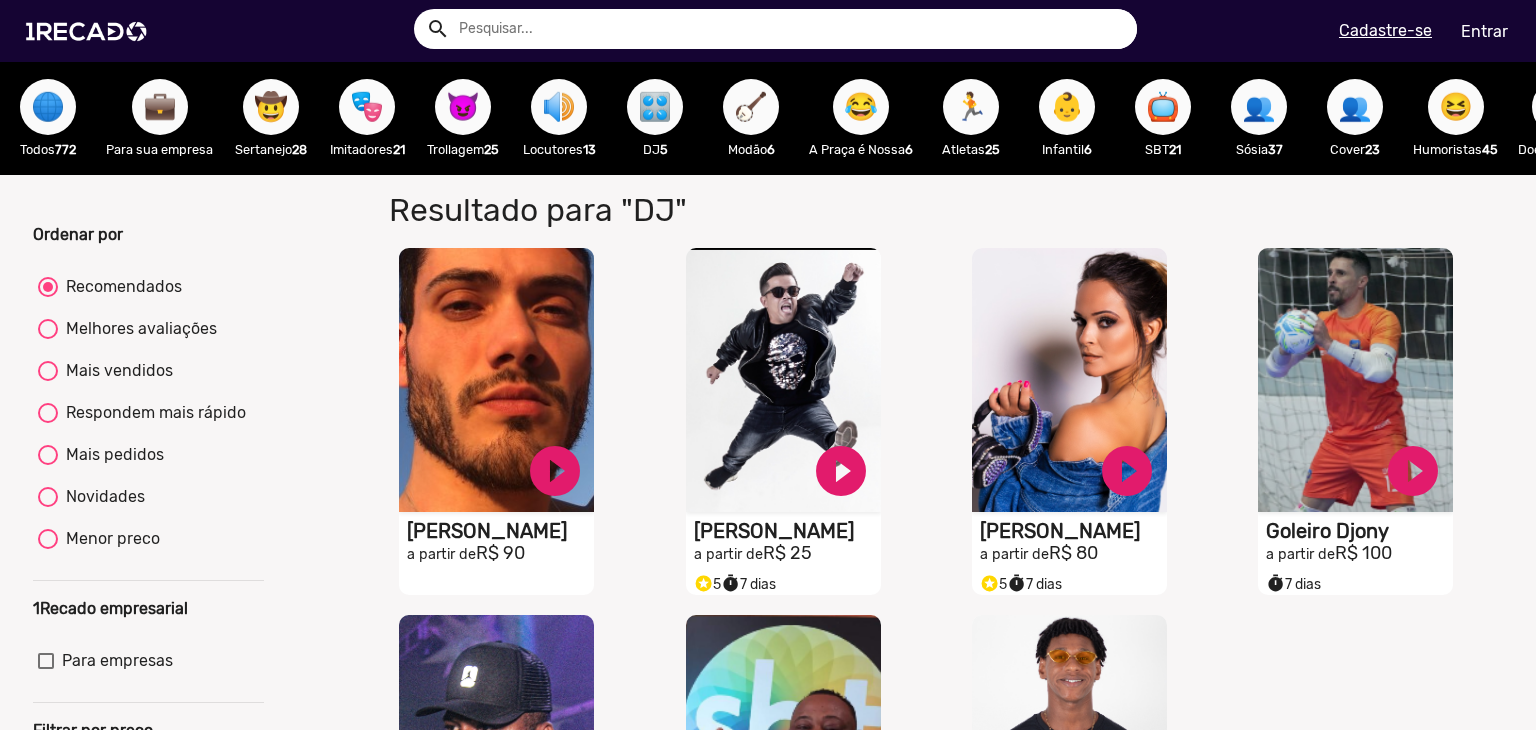 scroll, scrollTop: 0, scrollLeft: 0, axis: both 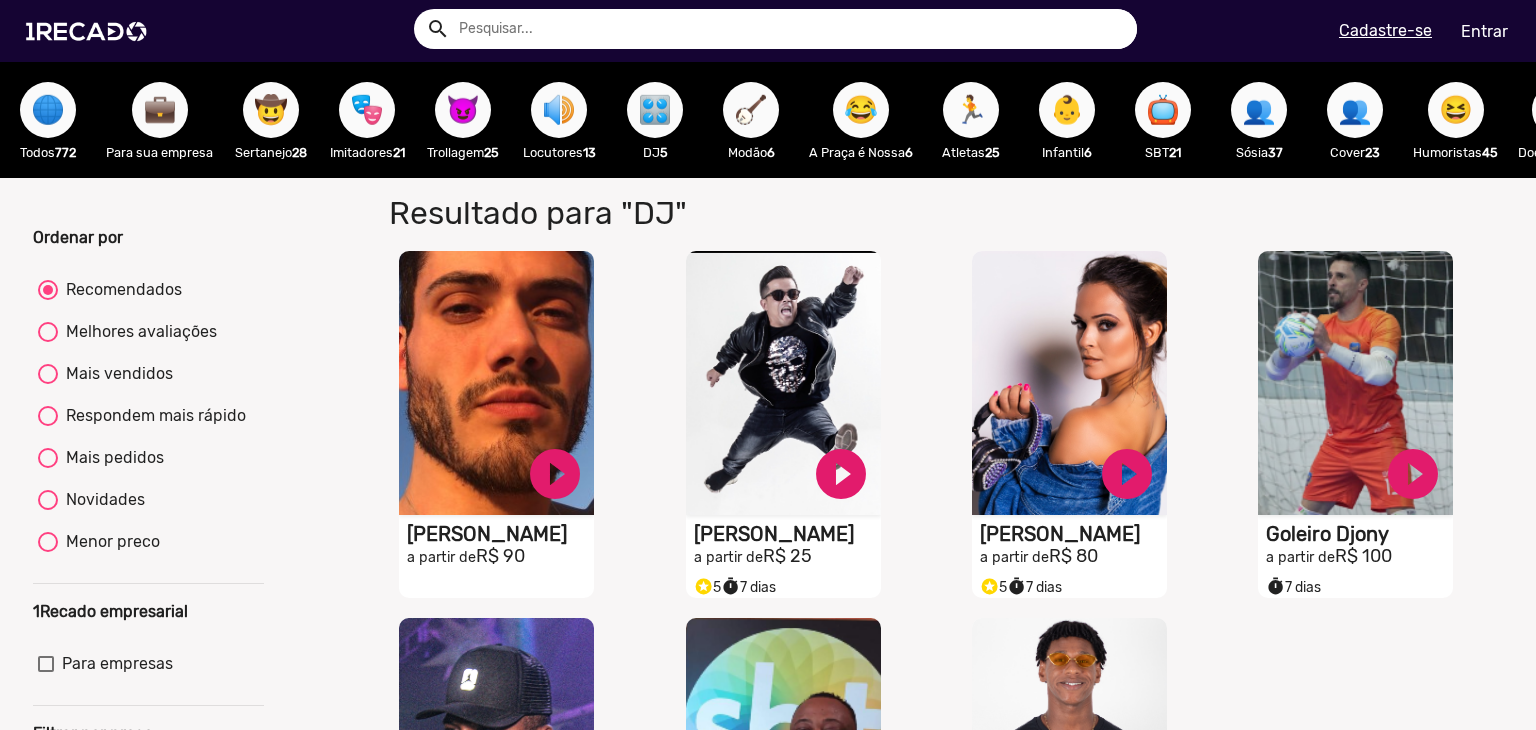 click on "🎭" at bounding box center (367, 110) 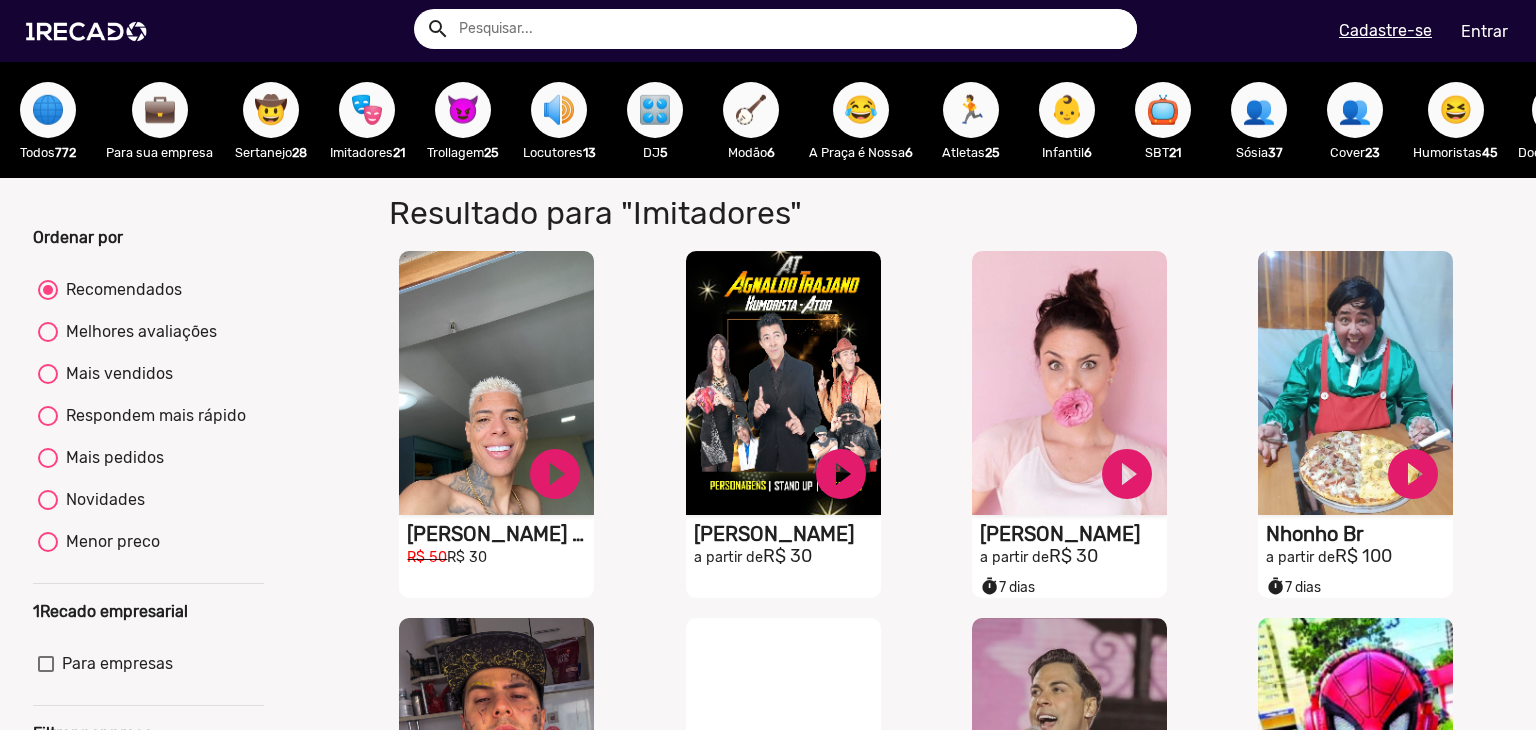 type 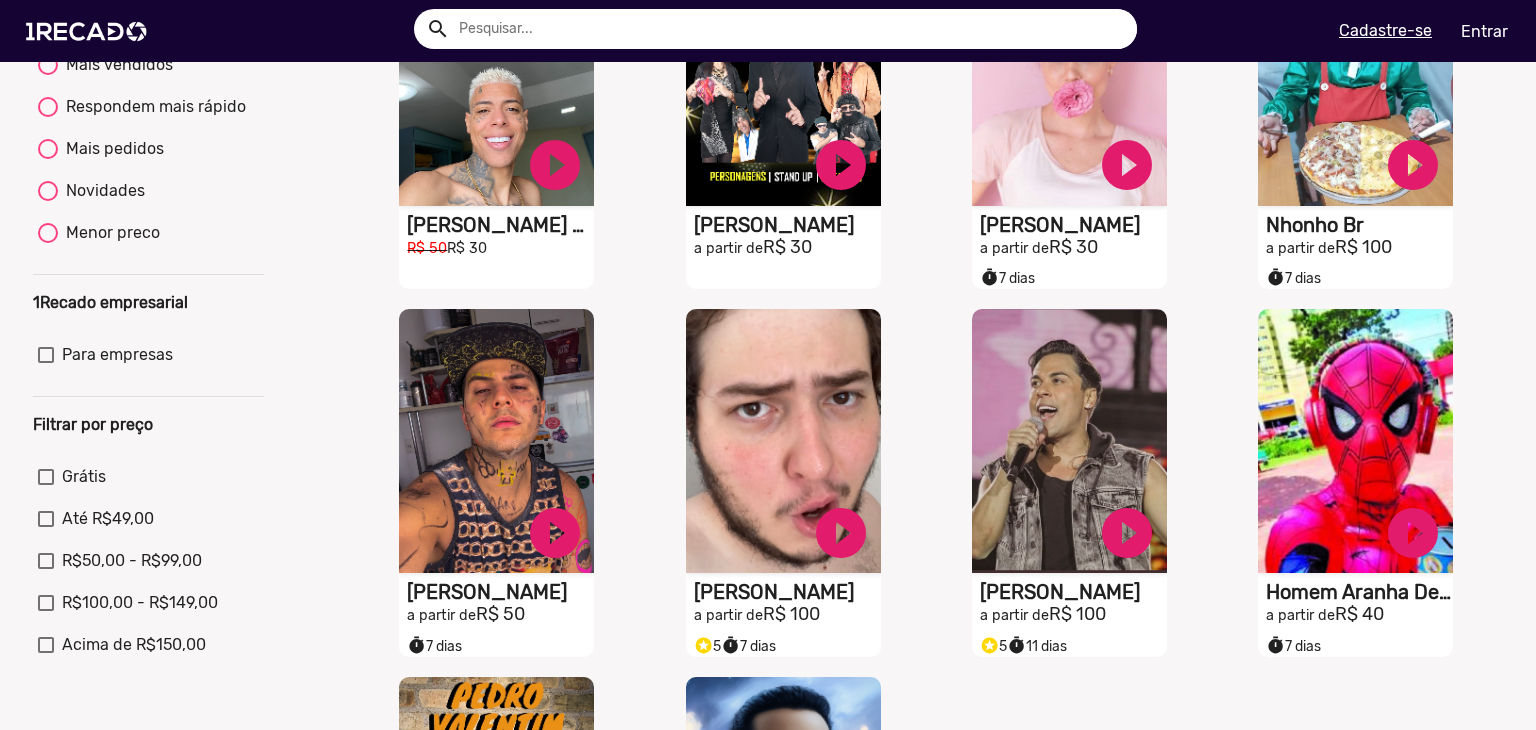 scroll, scrollTop: 360, scrollLeft: 0, axis: vertical 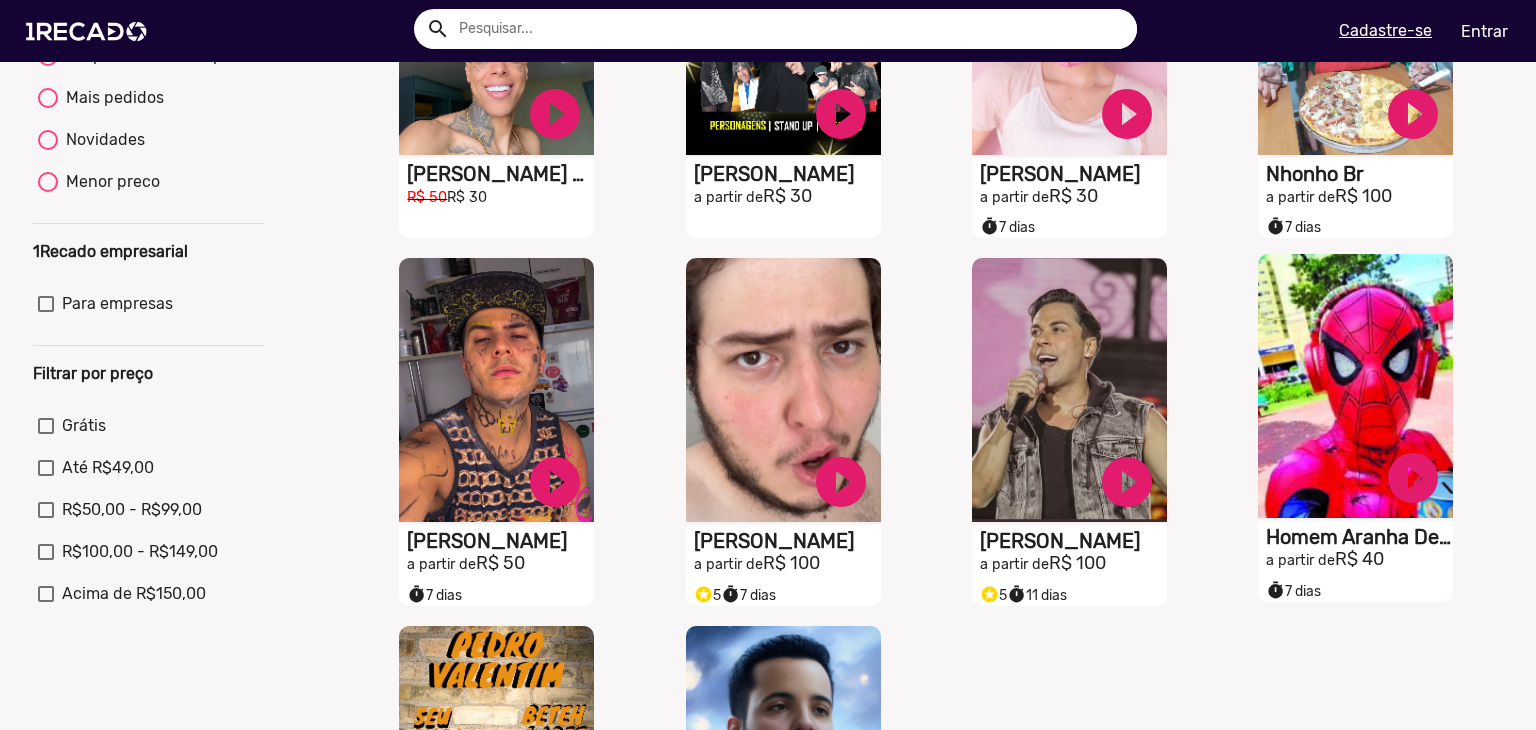 click on "a partir de" at bounding box center (728, 197) 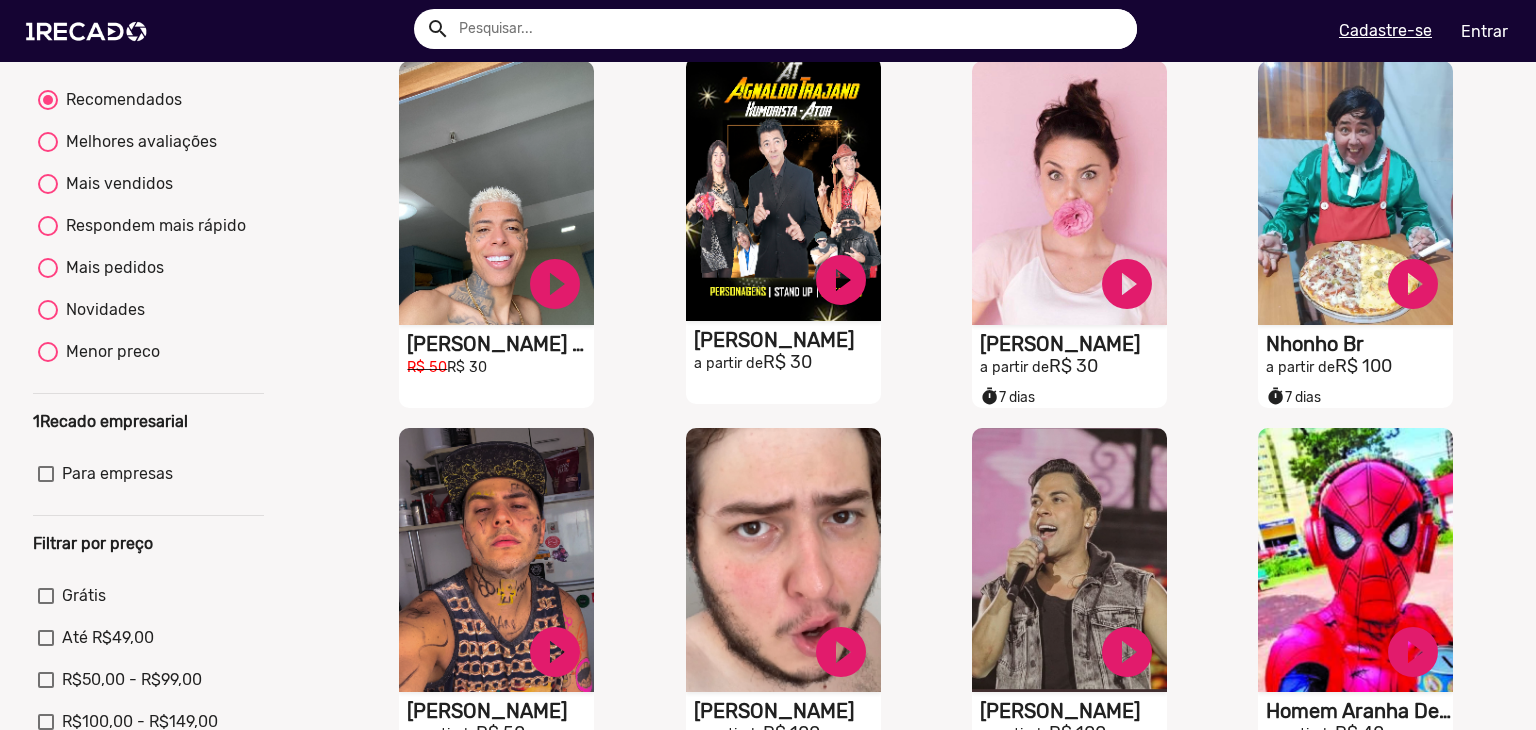 scroll, scrollTop: 160, scrollLeft: 0, axis: vertical 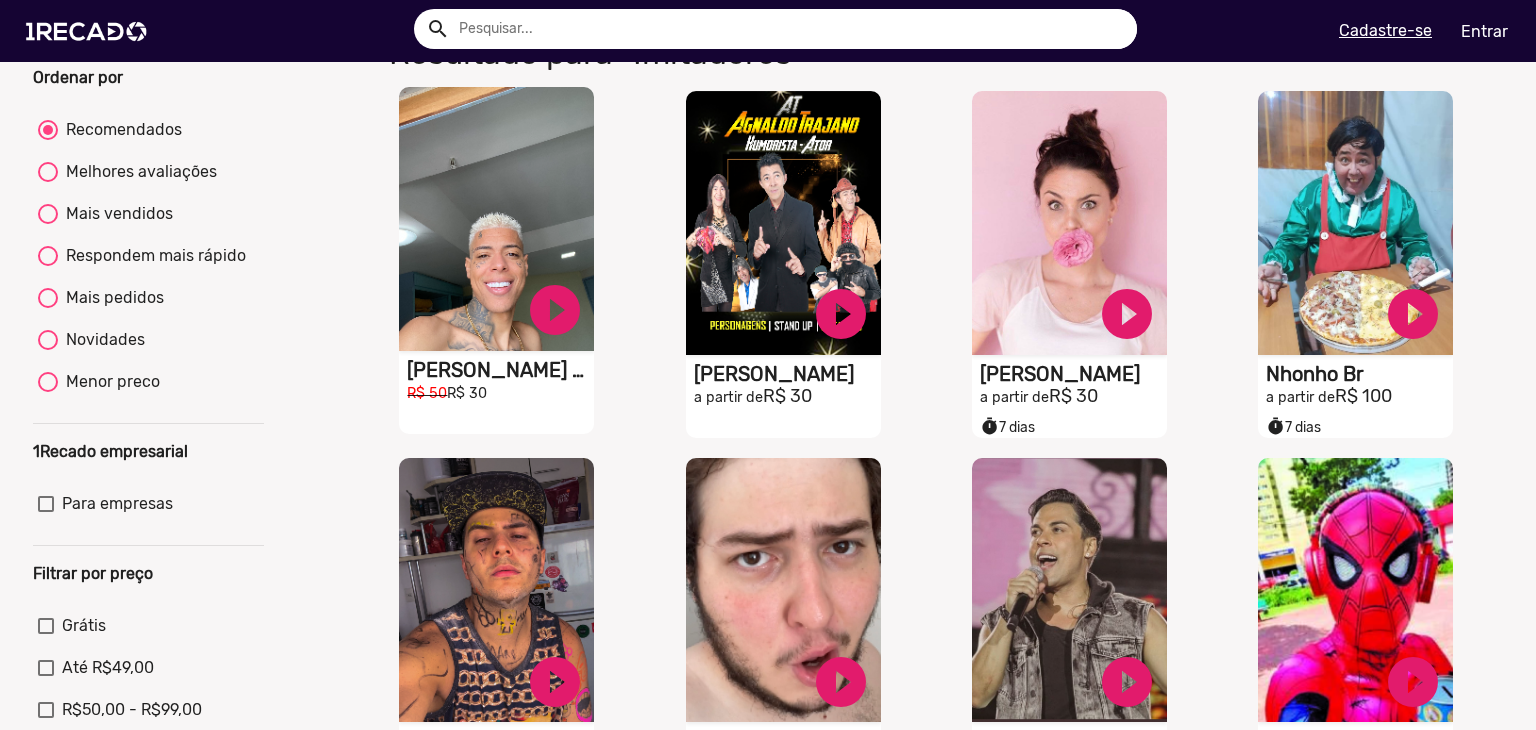 click on "[PERSON_NAME] Mc [PERSON_NAME]" at bounding box center (500, 370) 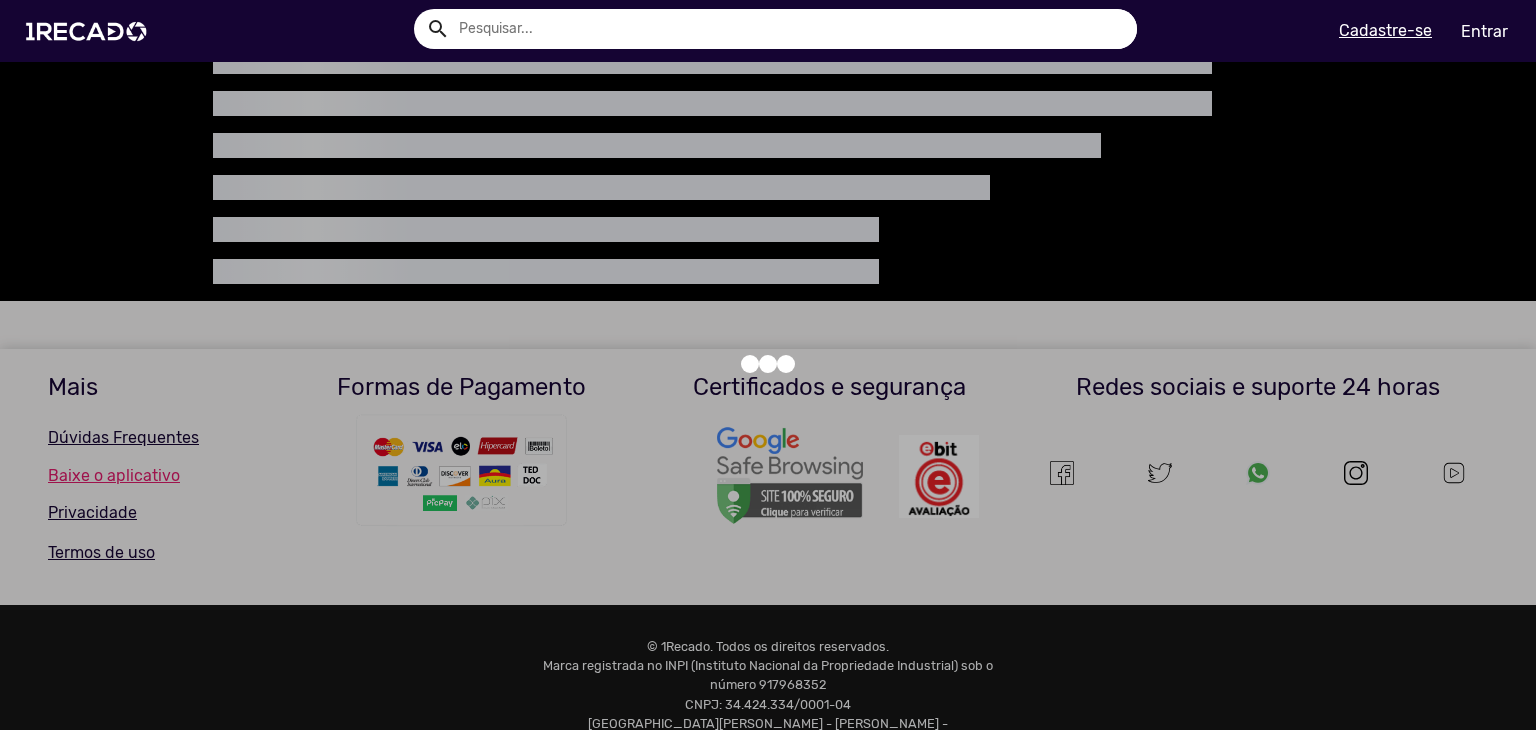 scroll, scrollTop: 0, scrollLeft: 0, axis: both 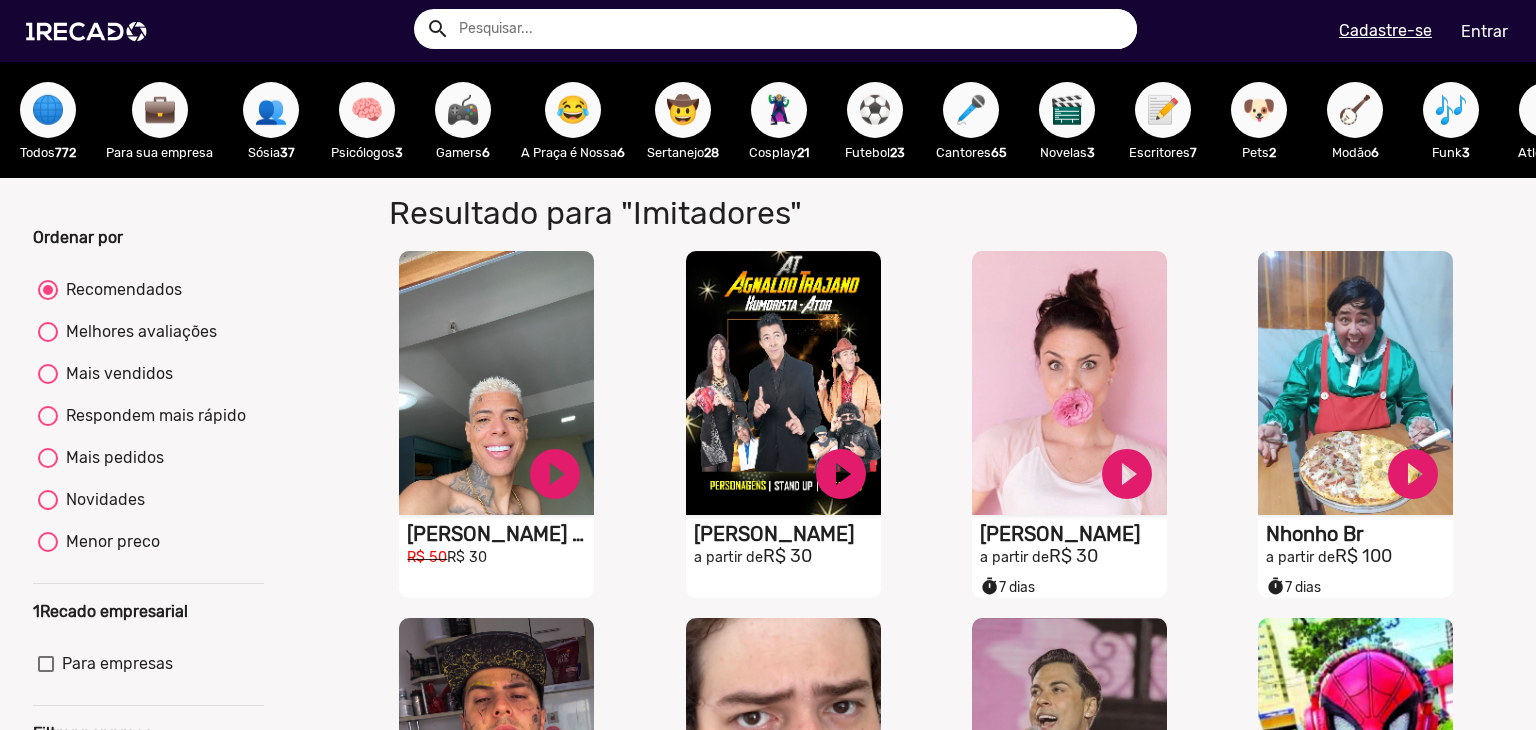 click on "🌐  Todos  772" at bounding box center [48, 120] 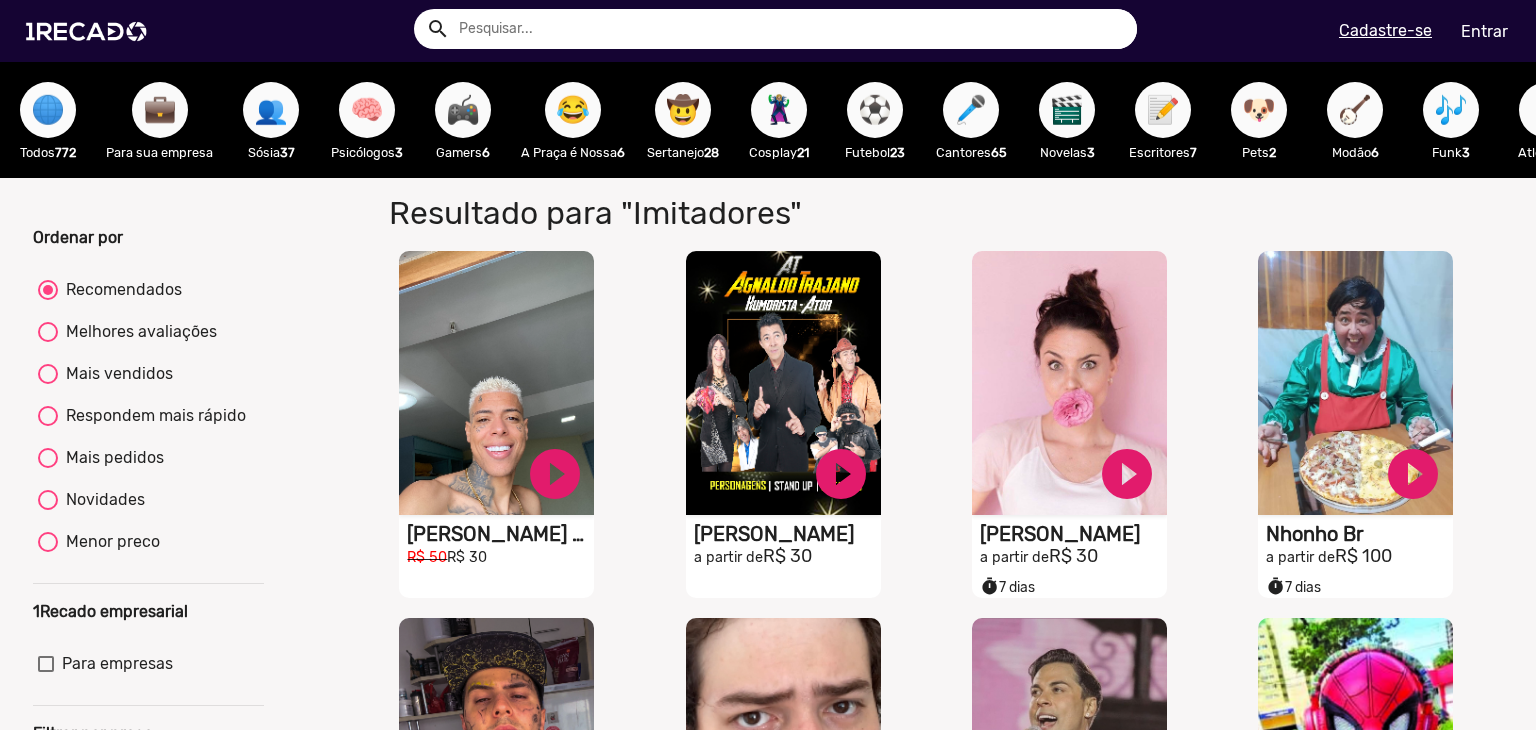 click on "🌐" at bounding box center [48, 110] 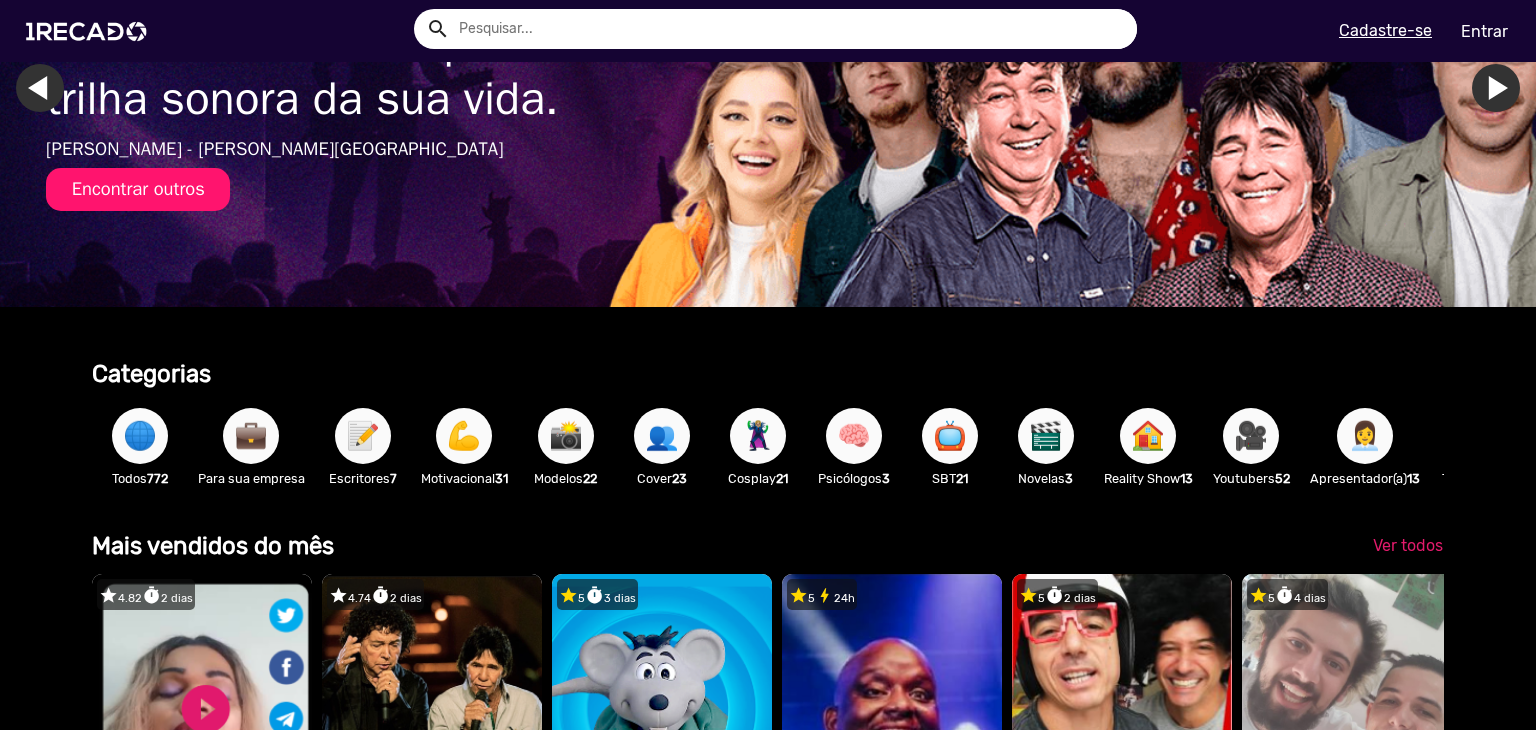 scroll, scrollTop: 520, scrollLeft: 0, axis: vertical 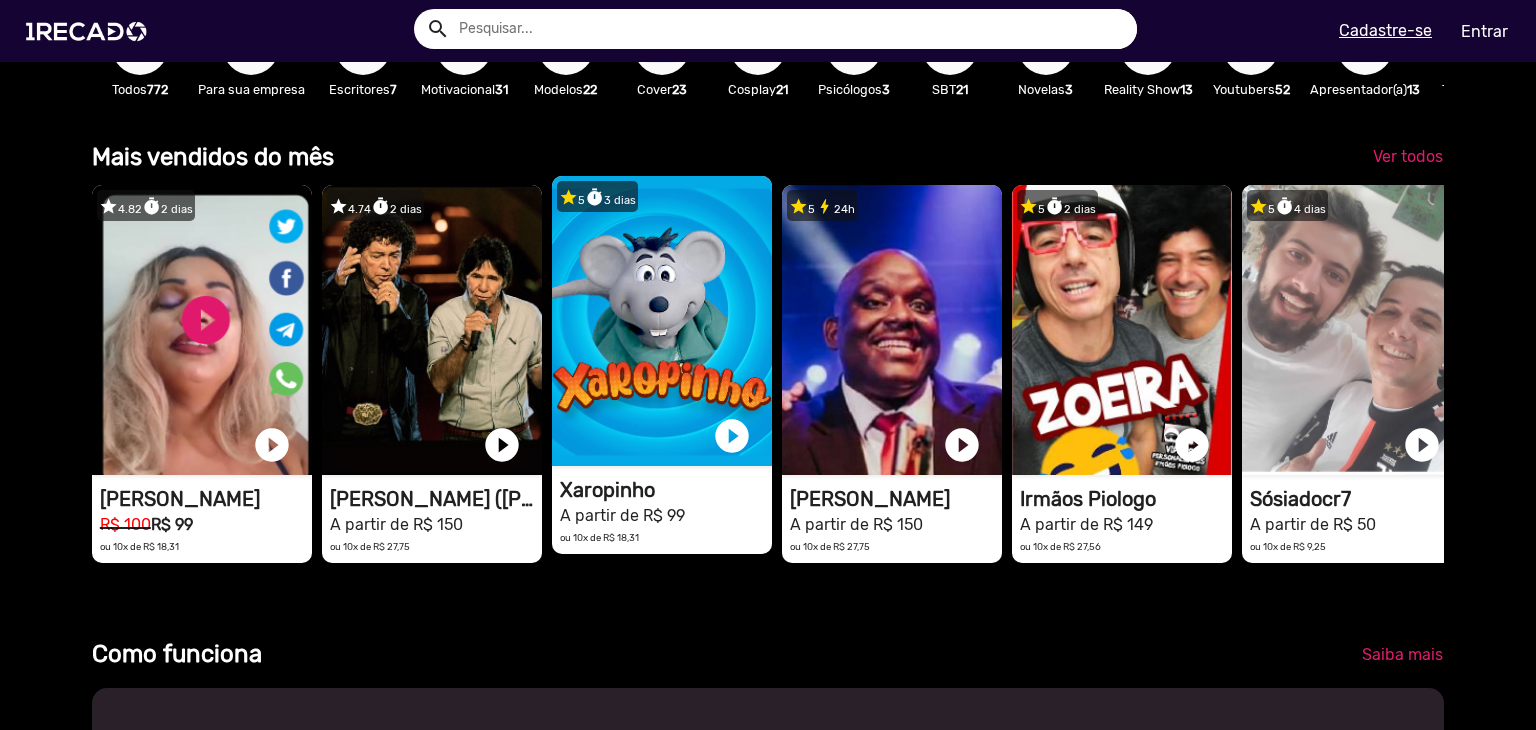 click on "1RECADO vídeos dedicados para fãs e empresas" at bounding box center (202, 330) 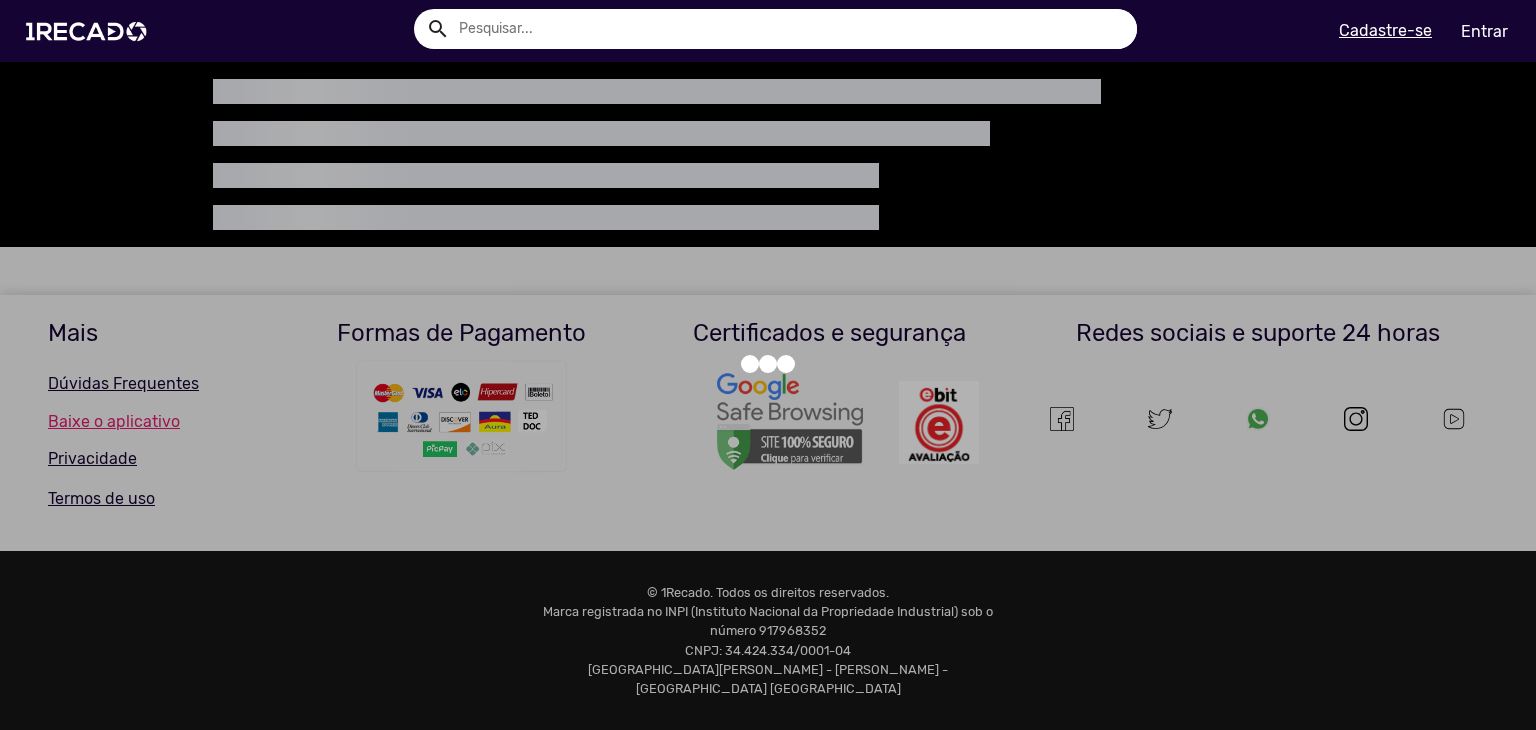 scroll, scrollTop: 0, scrollLeft: 0, axis: both 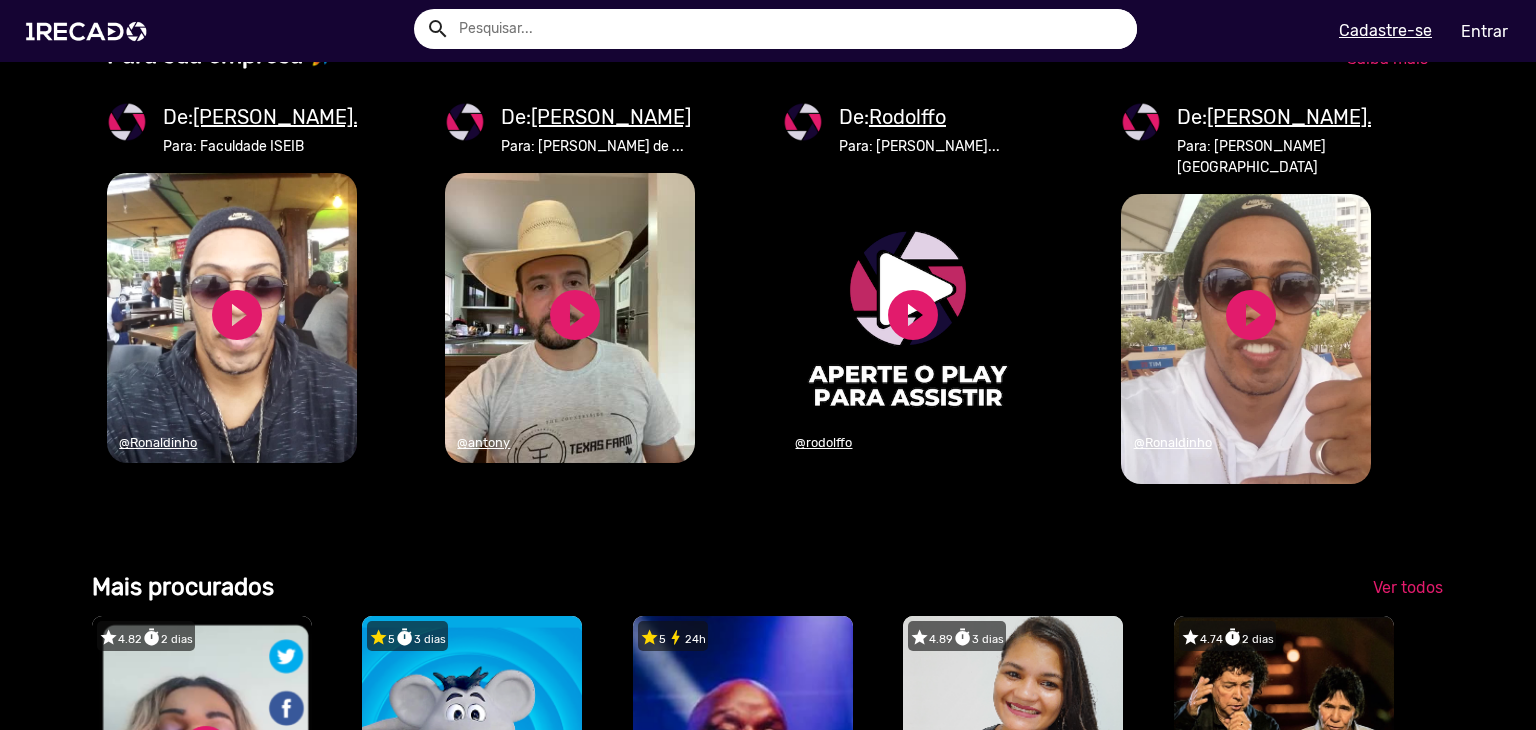 click on "Rodolffo" at bounding box center [907, 117] 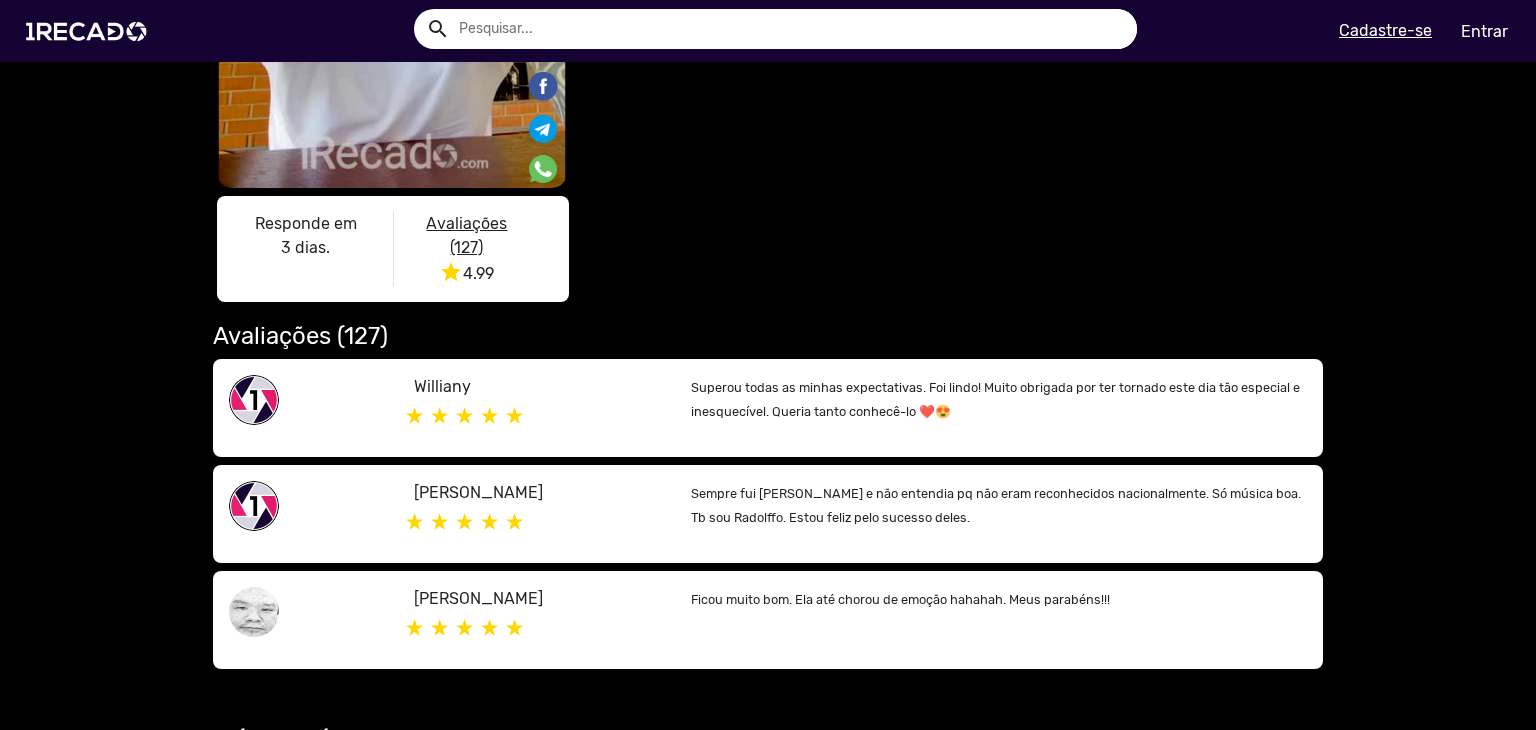 scroll, scrollTop: 560, scrollLeft: 0, axis: vertical 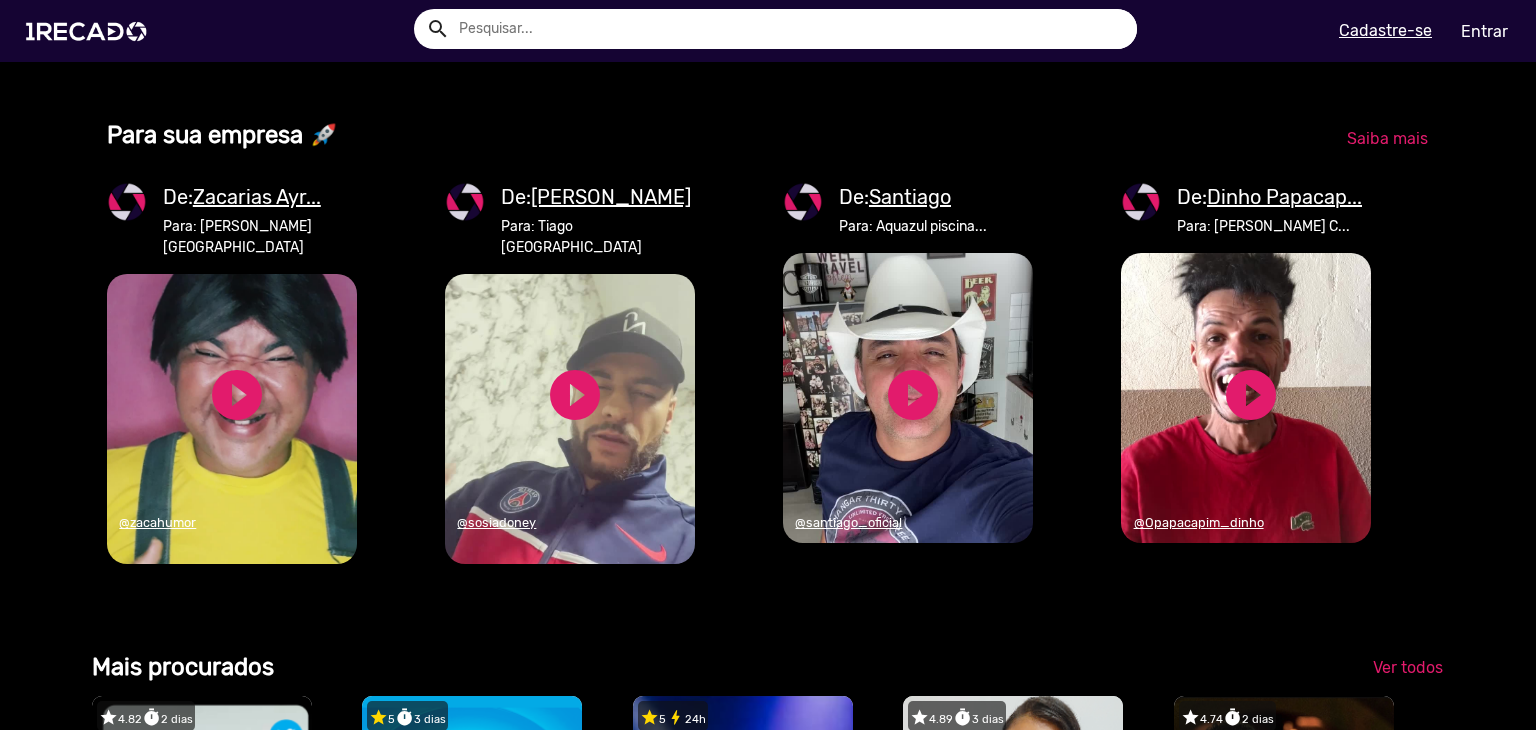 click on "[PERSON_NAME]" at bounding box center (611, 197) 